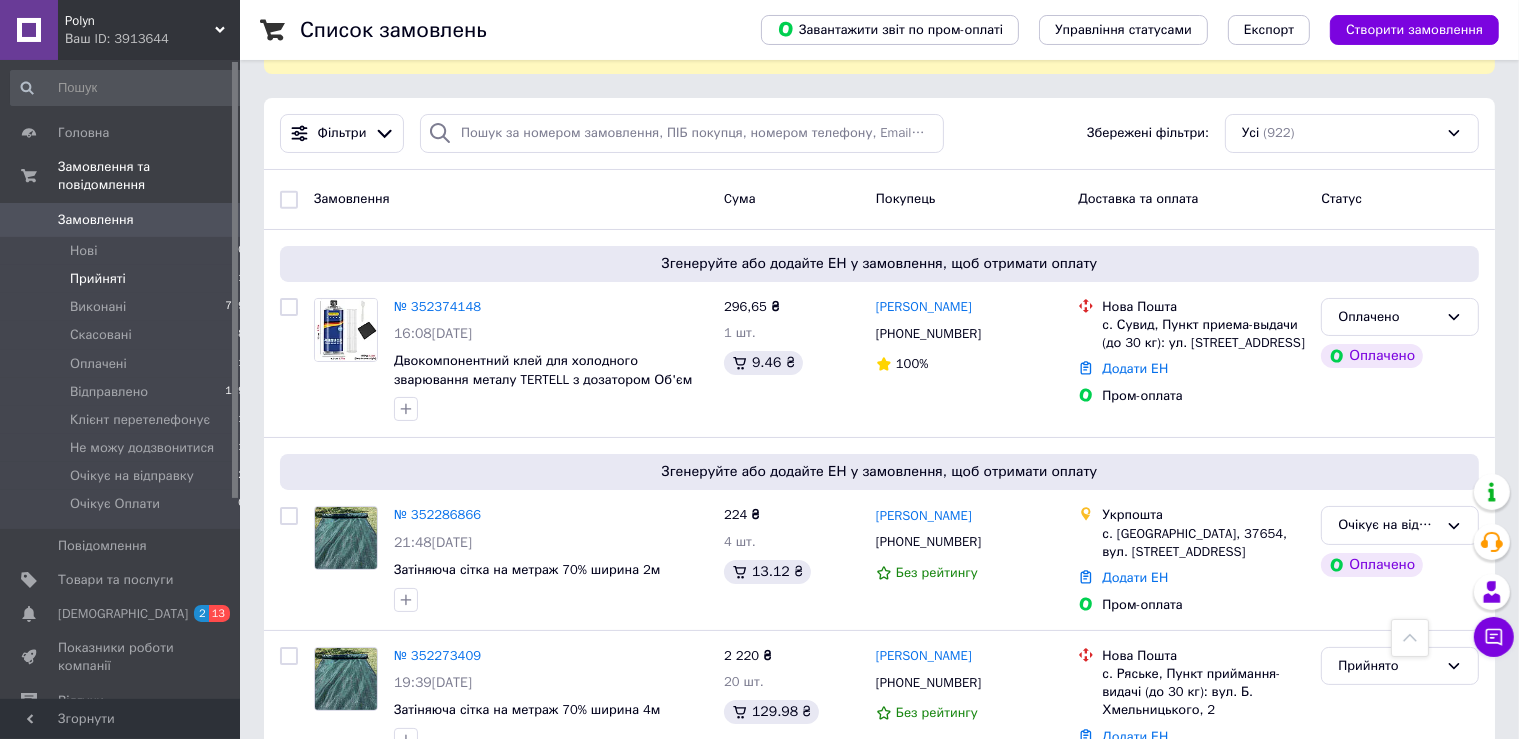 scroll, scrollTop: 0, scrollLeft: 0, axis: both 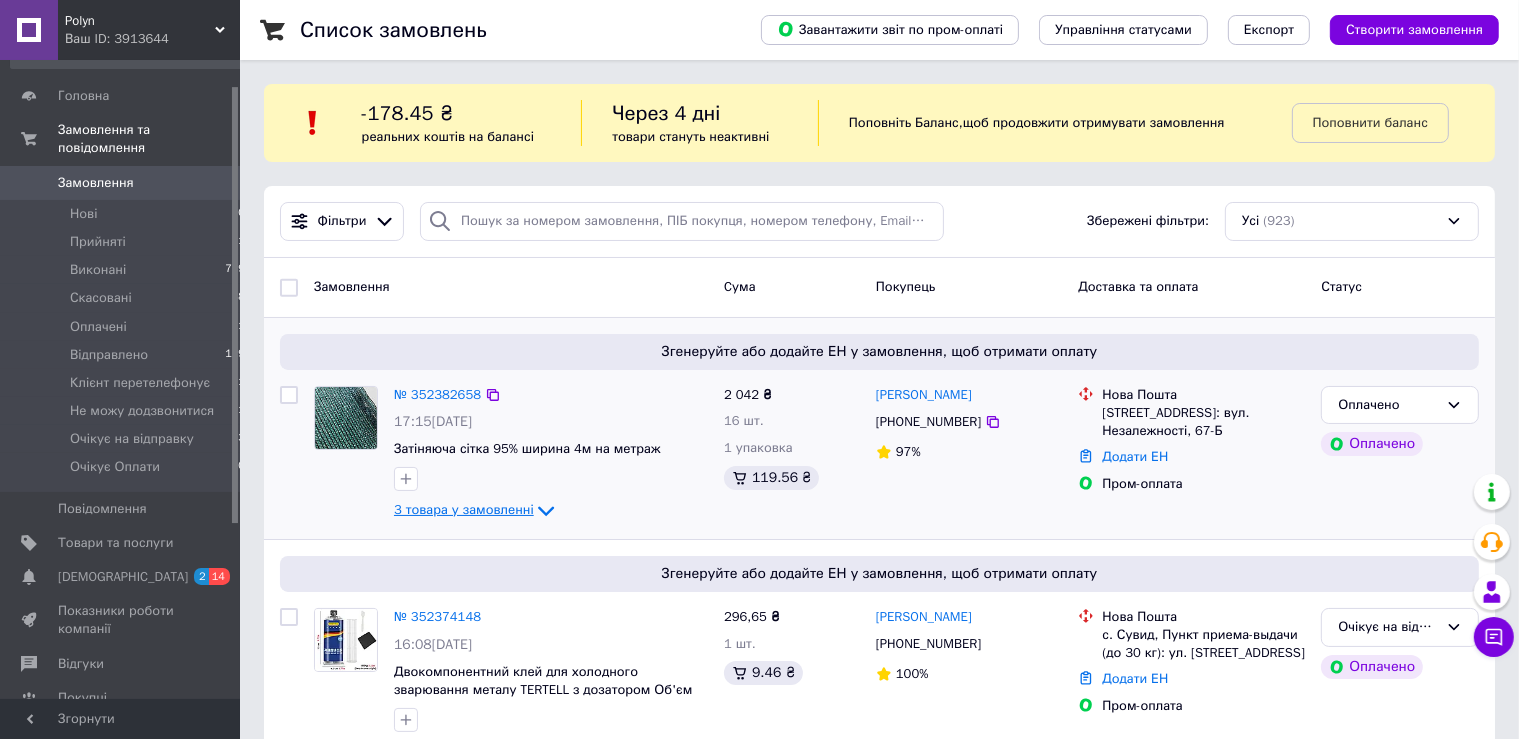 click 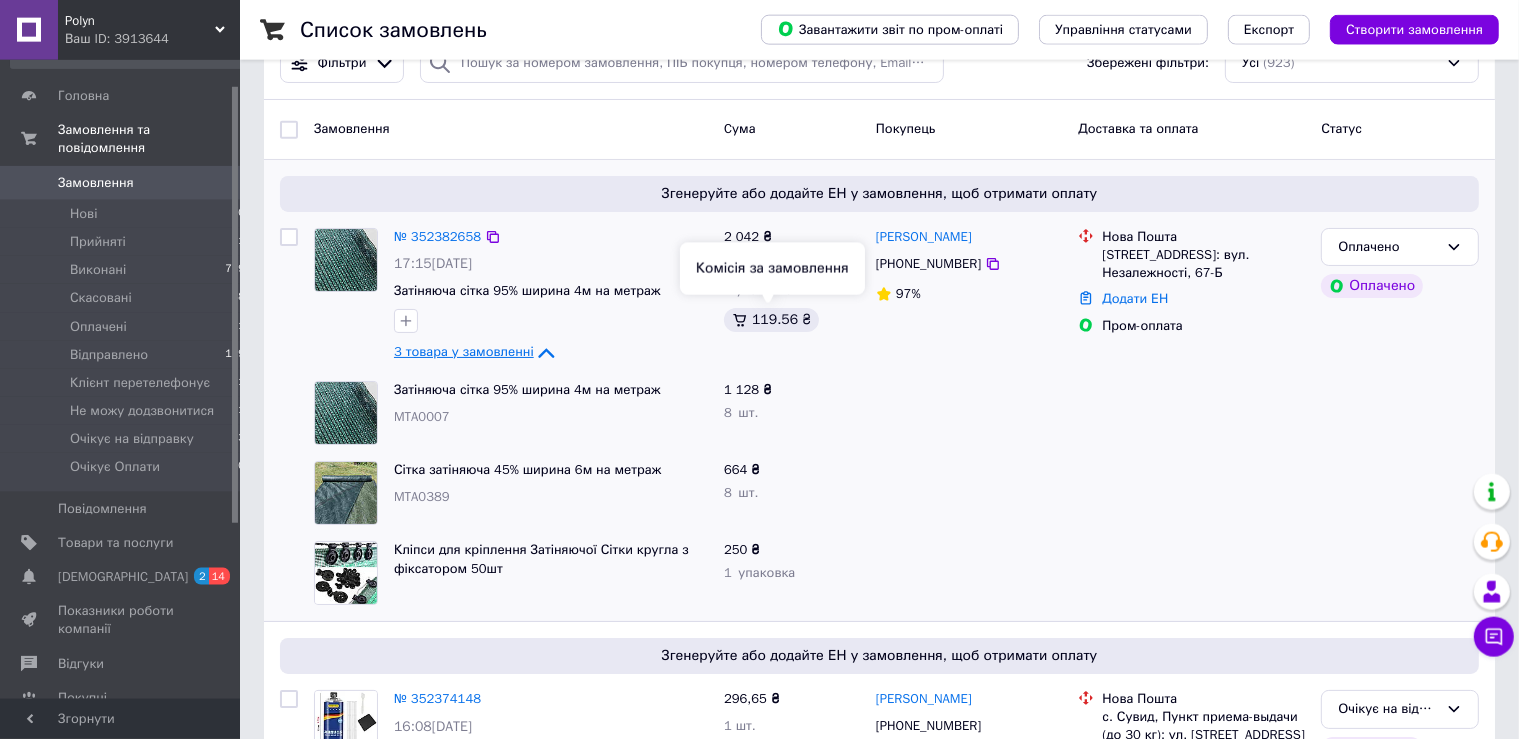 scroll, scrollTop: 211, scrollLeft: 0, axis: vertical 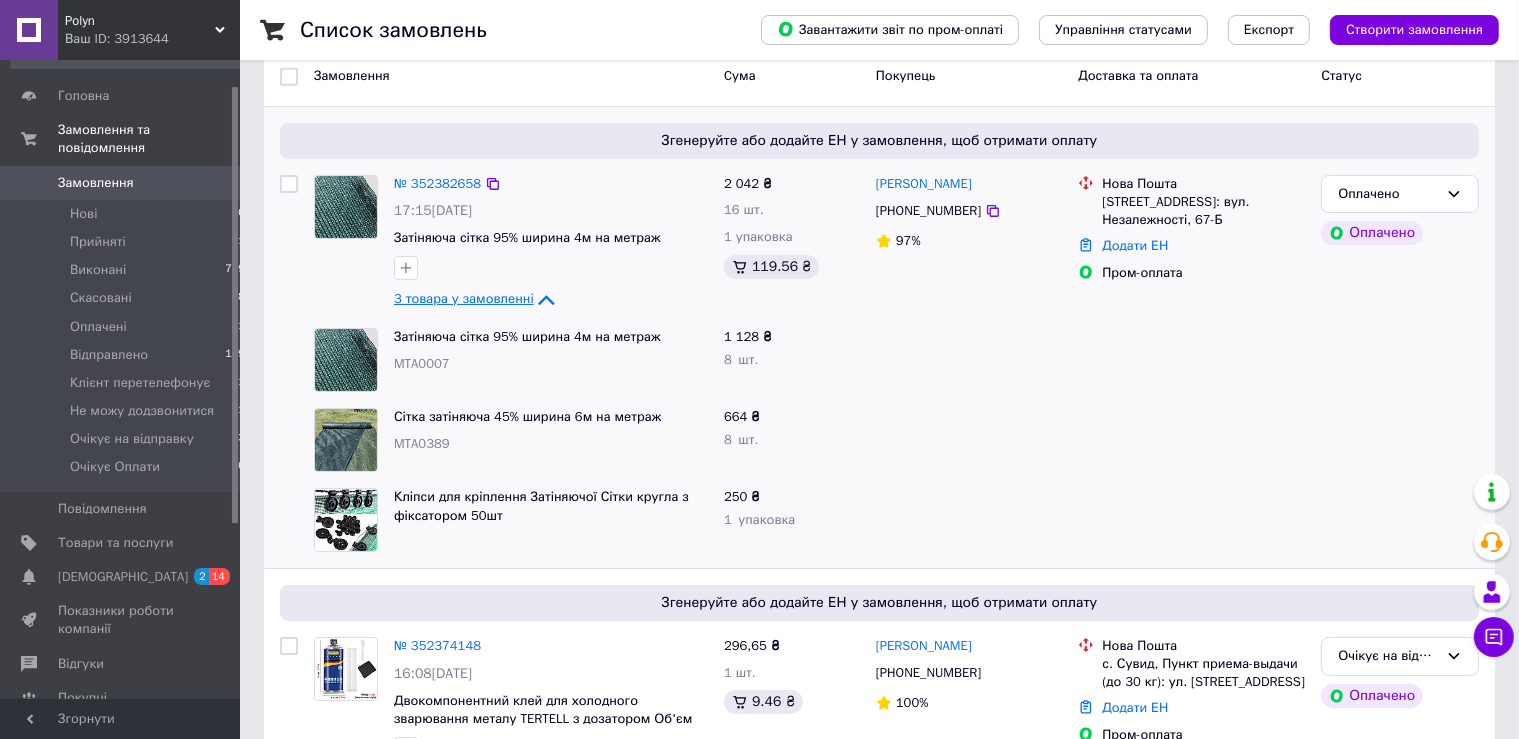 click at bounding box center (969, 440) 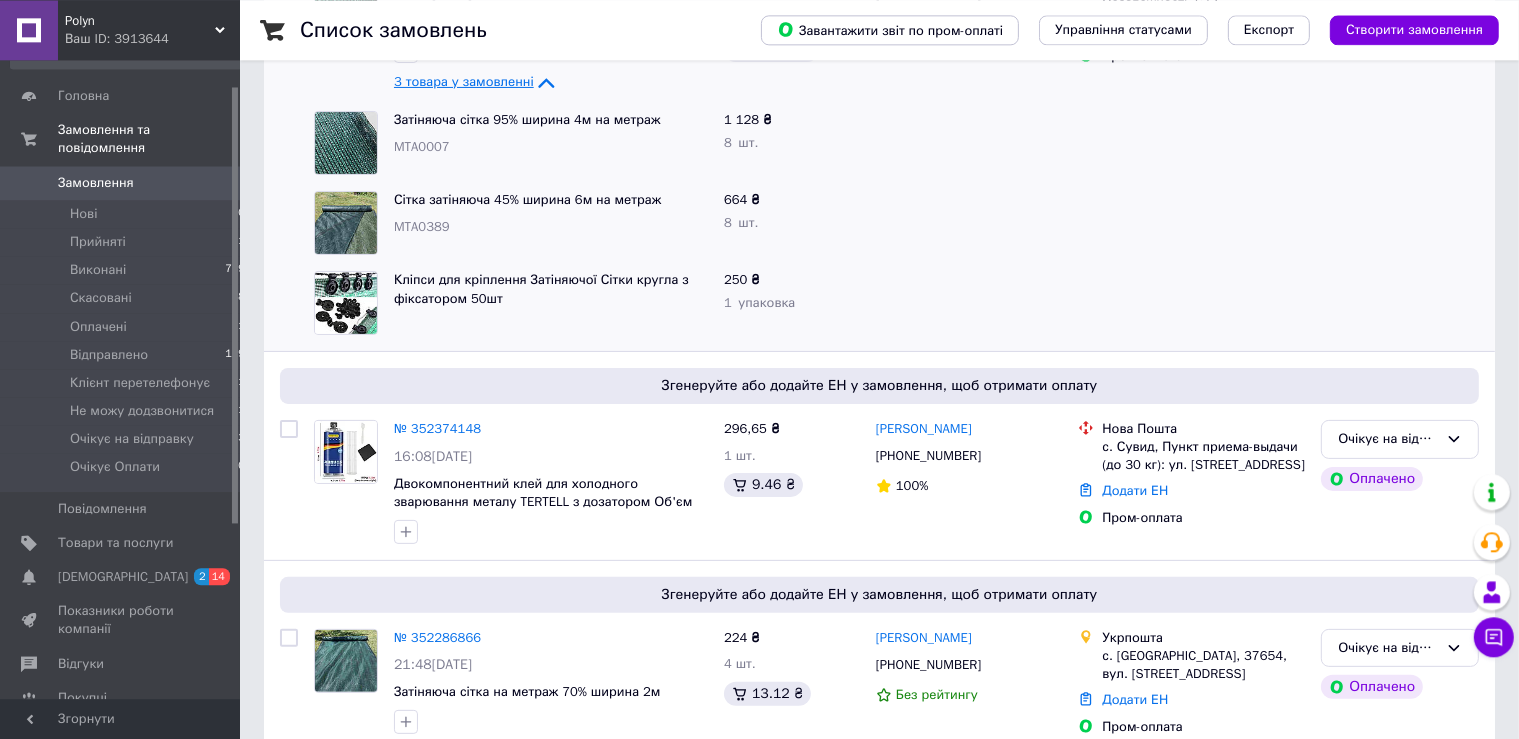 scroll, scrollTop: 739, scrollLeft: 0, axis: vertical 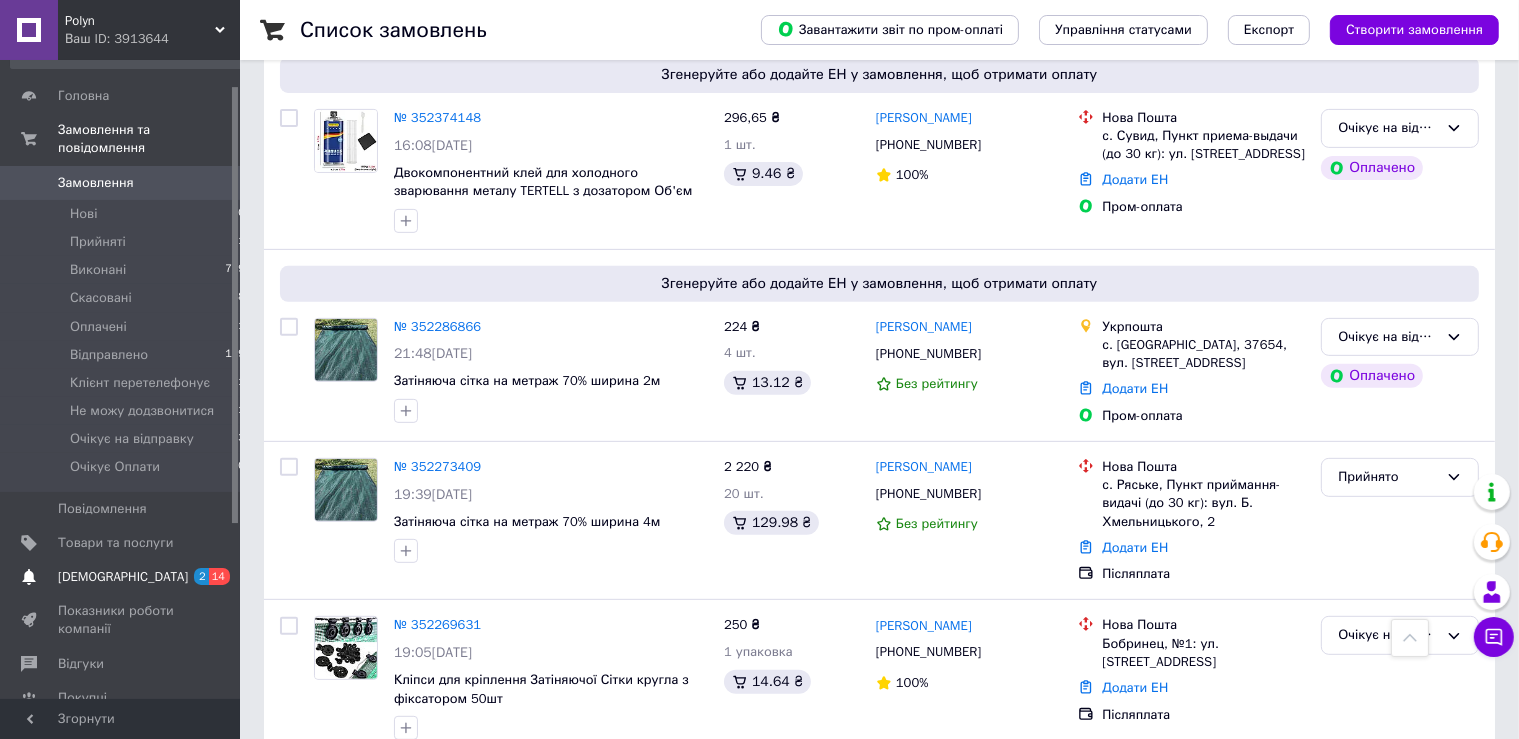 click on "[DEMOGRAPHIC_DATA]" at bounding box center (121, 577) 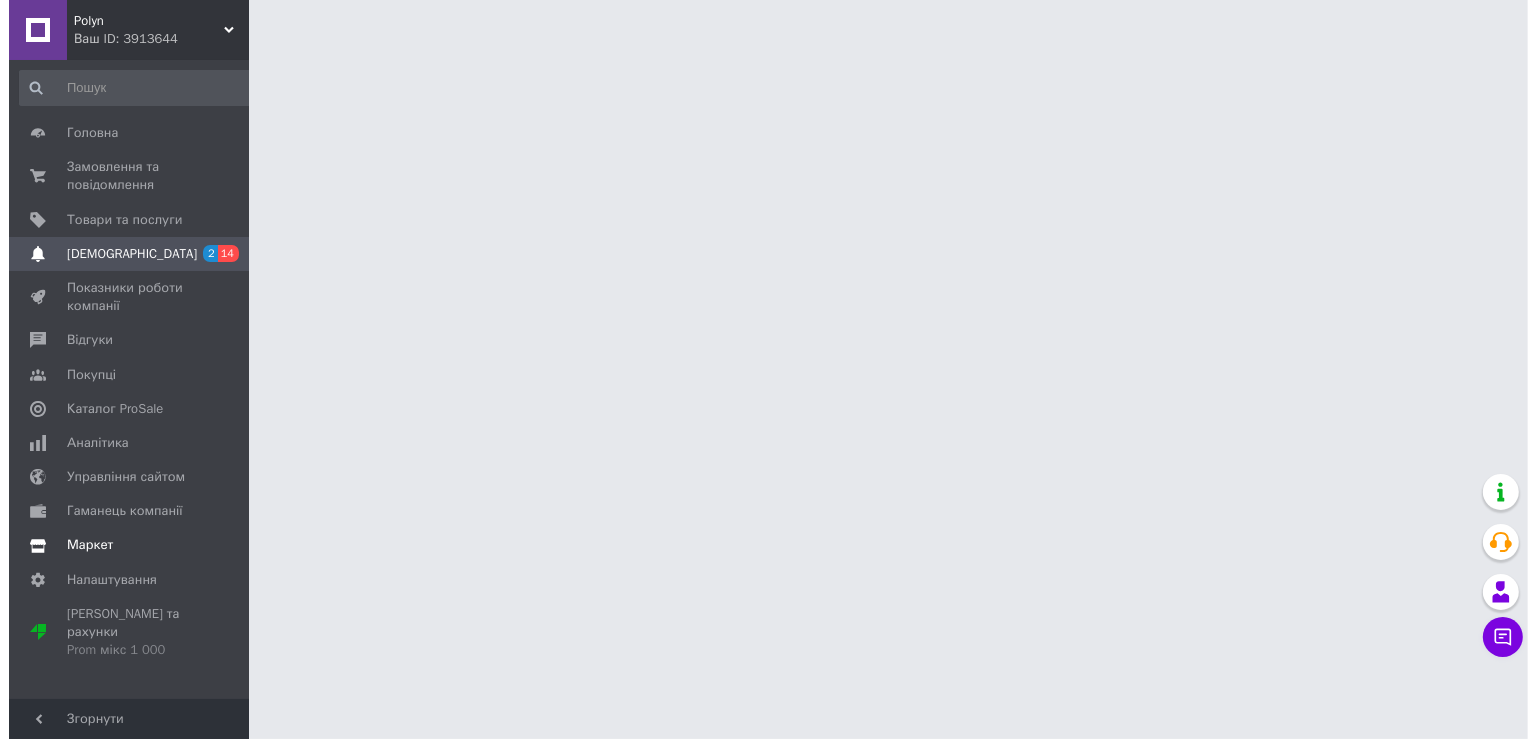 scroll, scrollTop: 0, scrollLeft: 0, axis: both 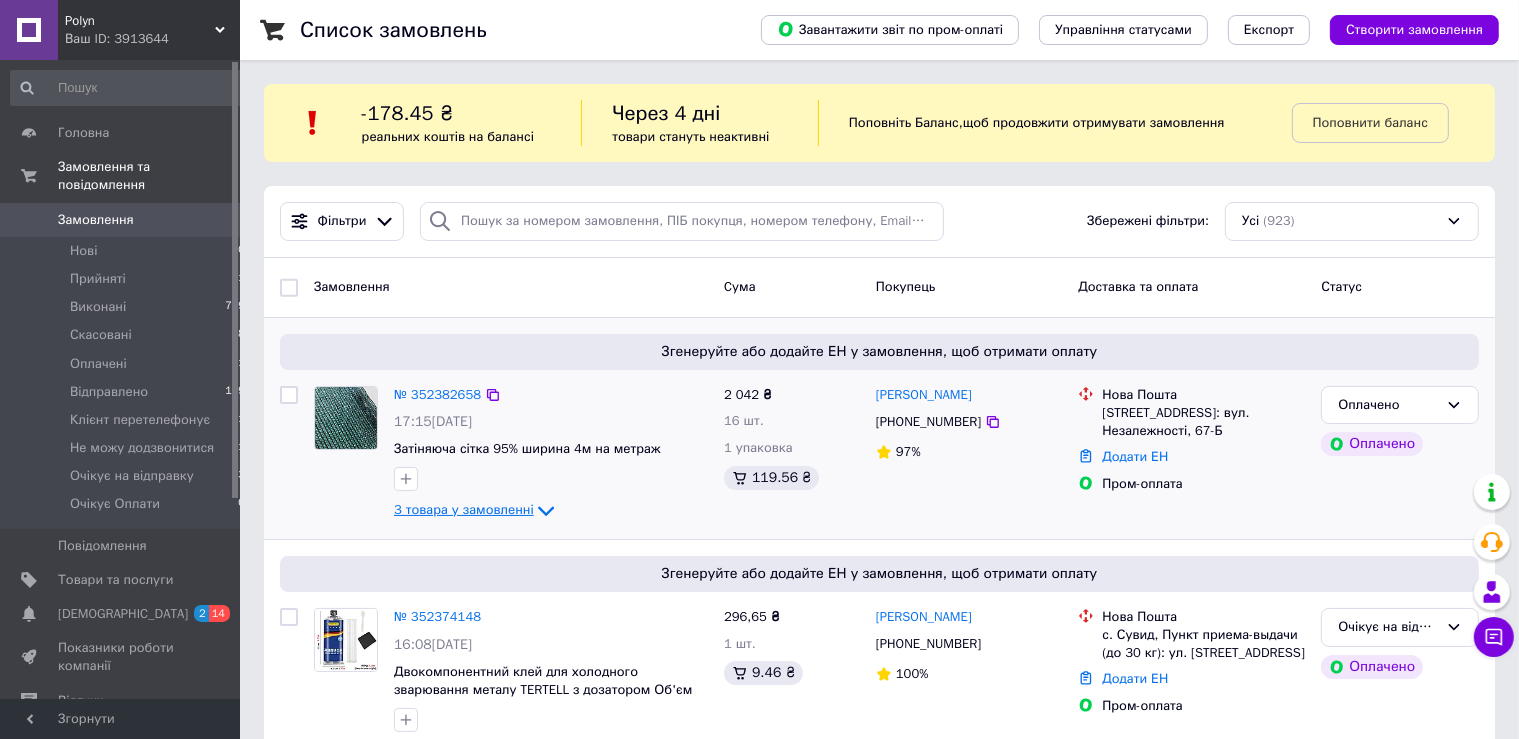 click 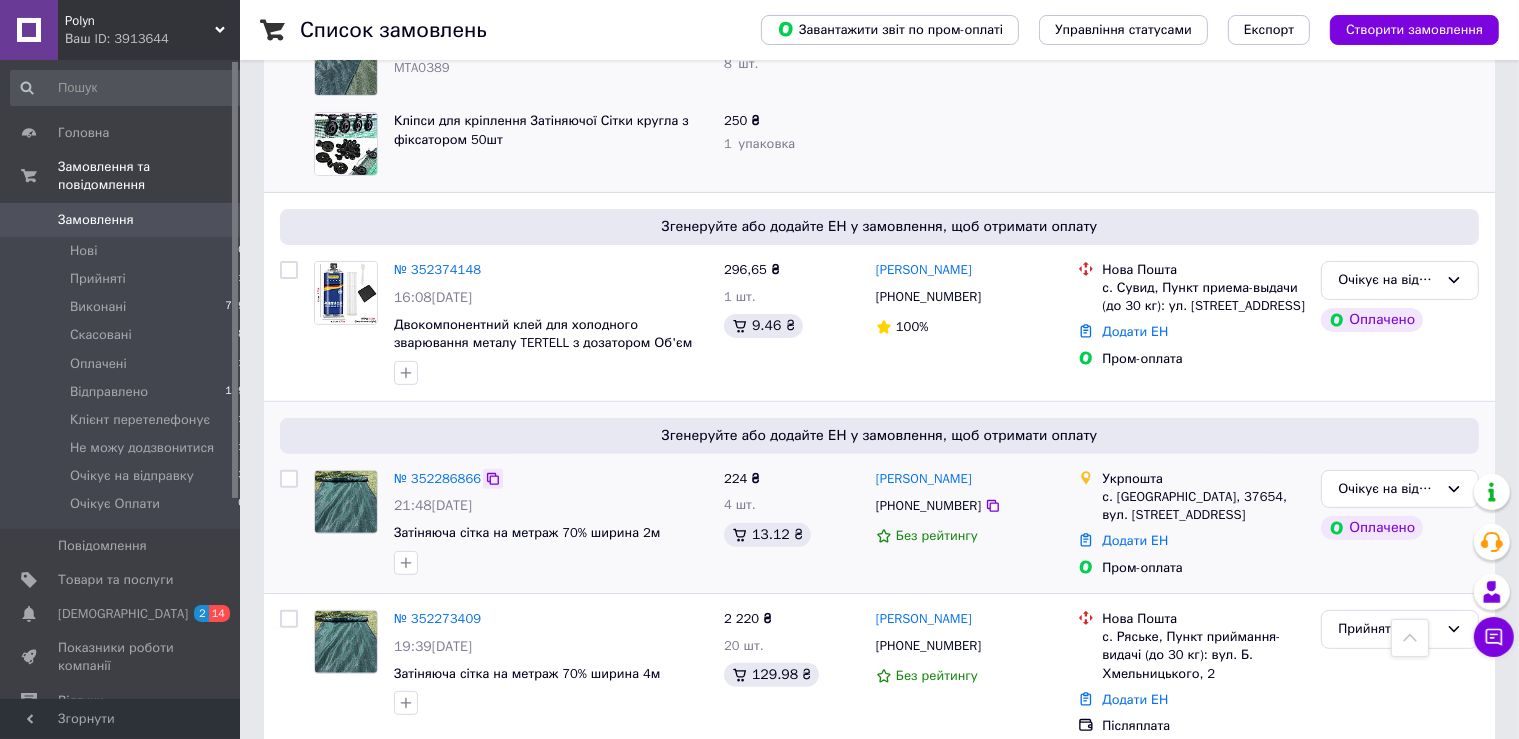 scroll, scrollTop: 422, scrollLeft: 0, axis: vertical 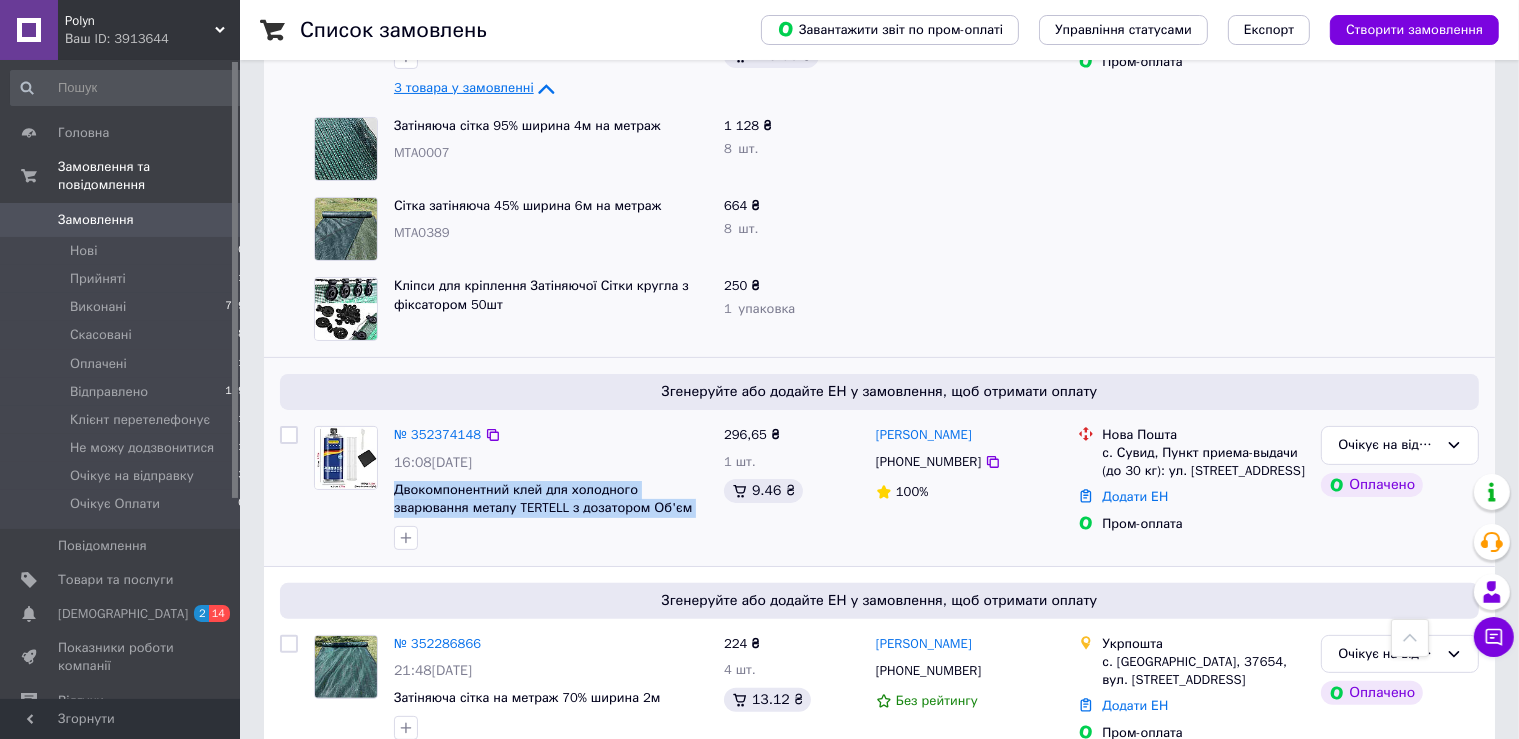 drag, startPoint x: 398, startPoint y: 494, endPoint x: 649, endPoint y: 512, distance: 251.64459 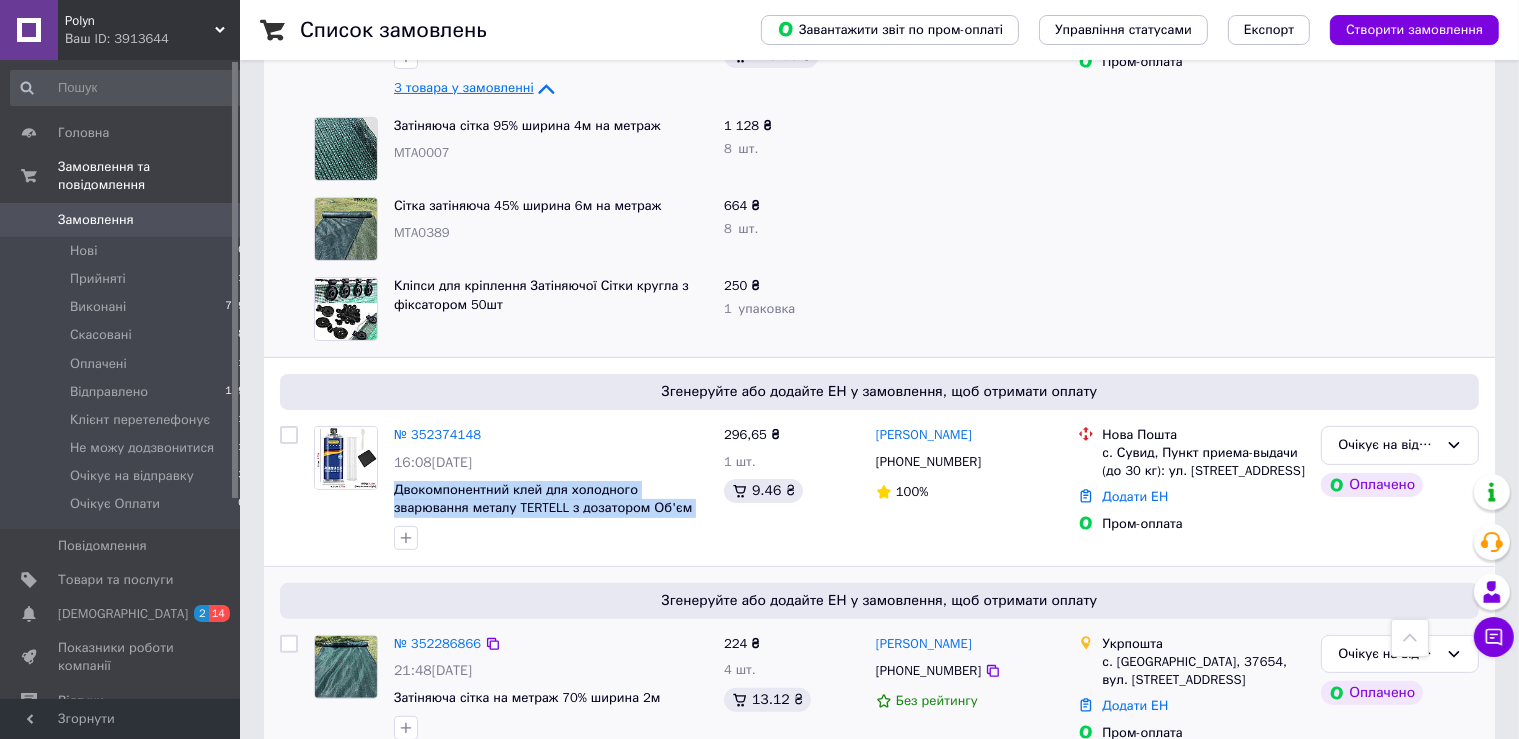 copy on "Двокомпонентний клей для холодного зварювання металу TERTELL з дозатором Об'єм 100мл" 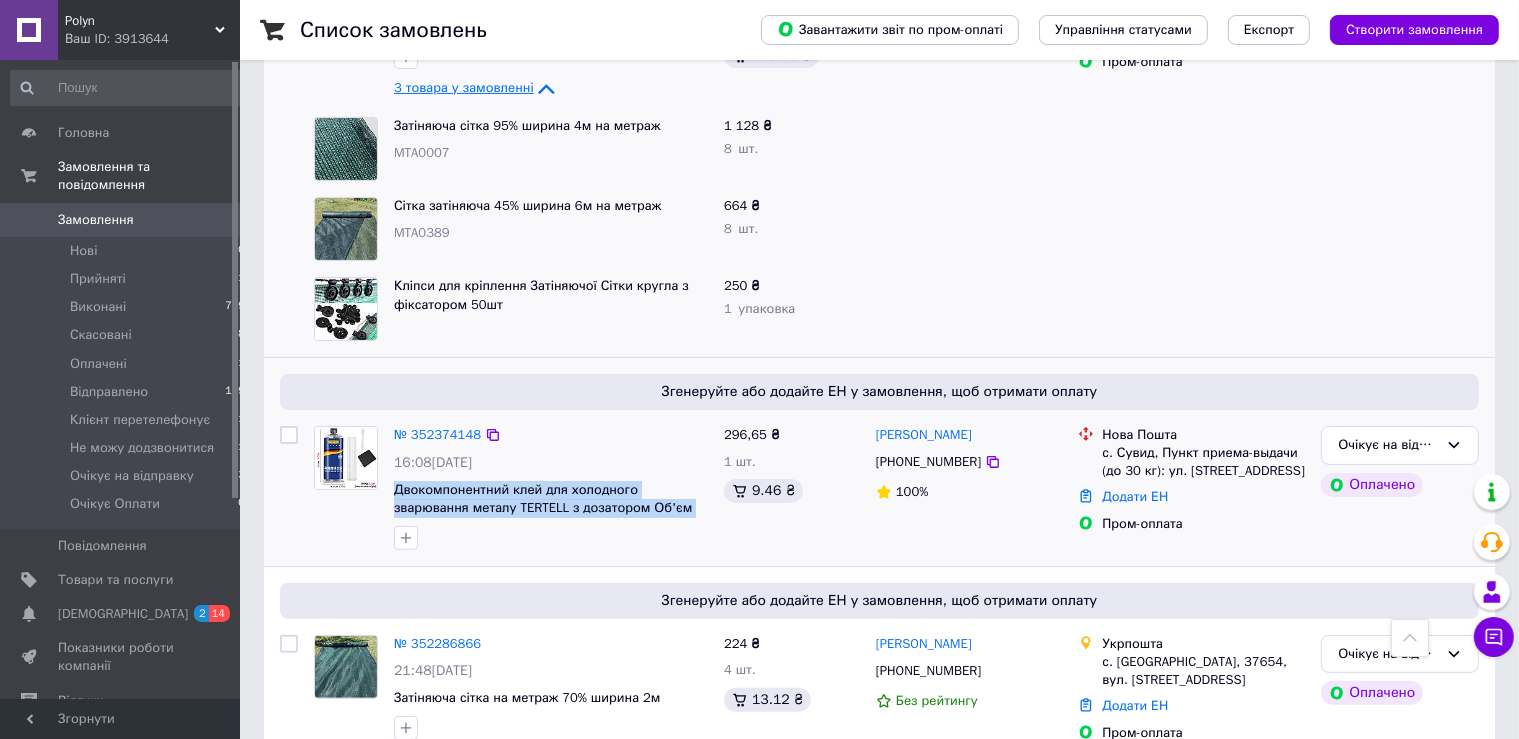 drag, startPoint x: 979, startPoint y: 438, endPoint x: 874, endPoint y: 438, distance: 105 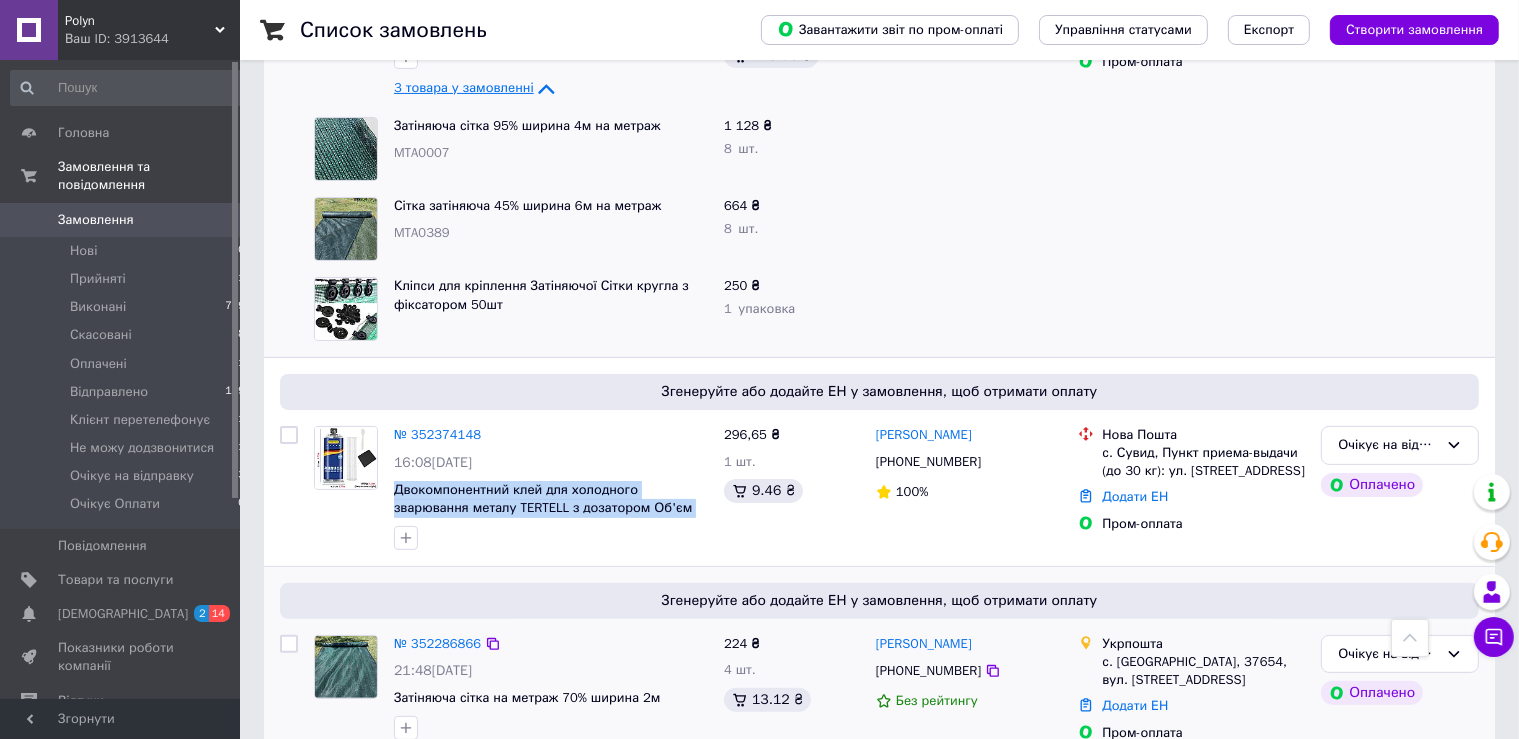 copy on "[PERSON_NAME]" 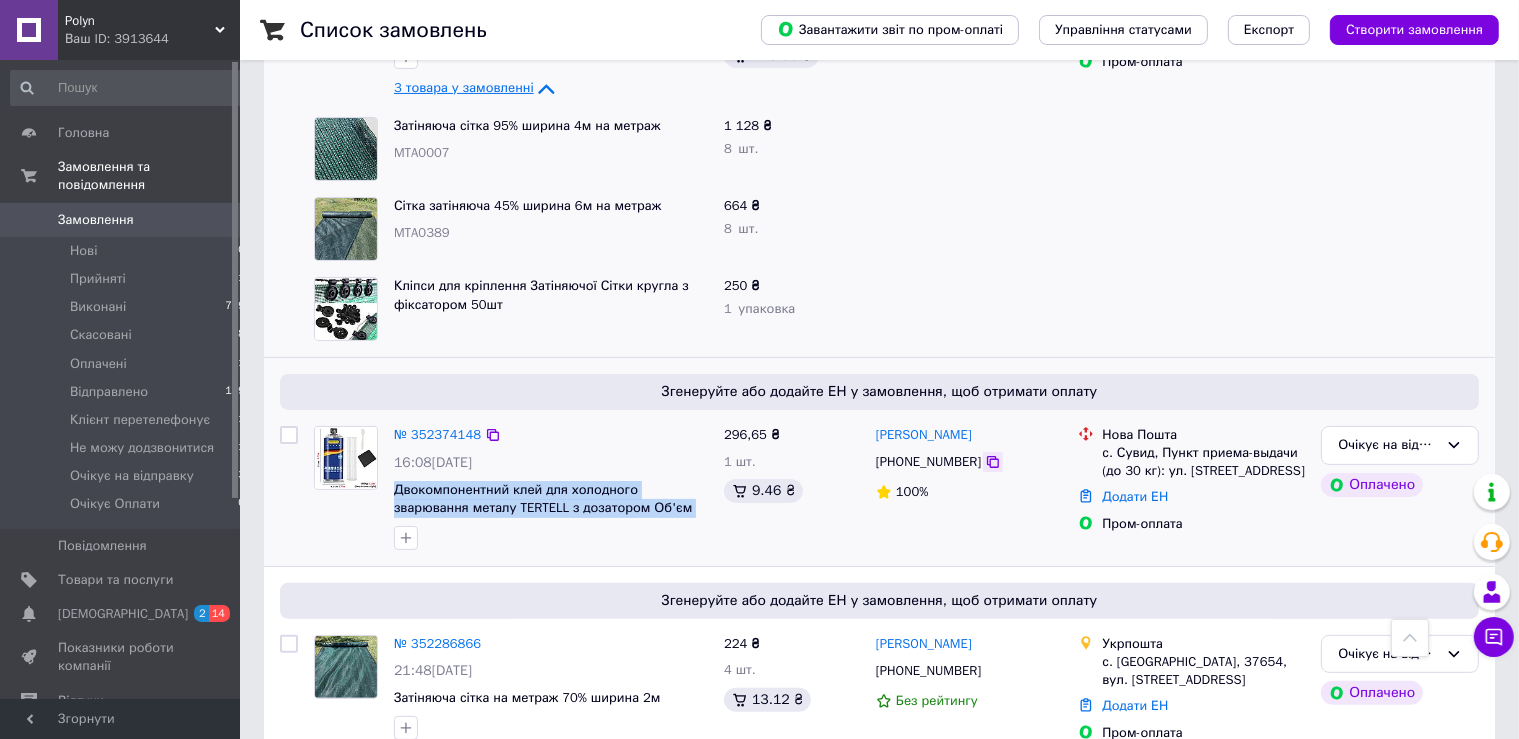 click 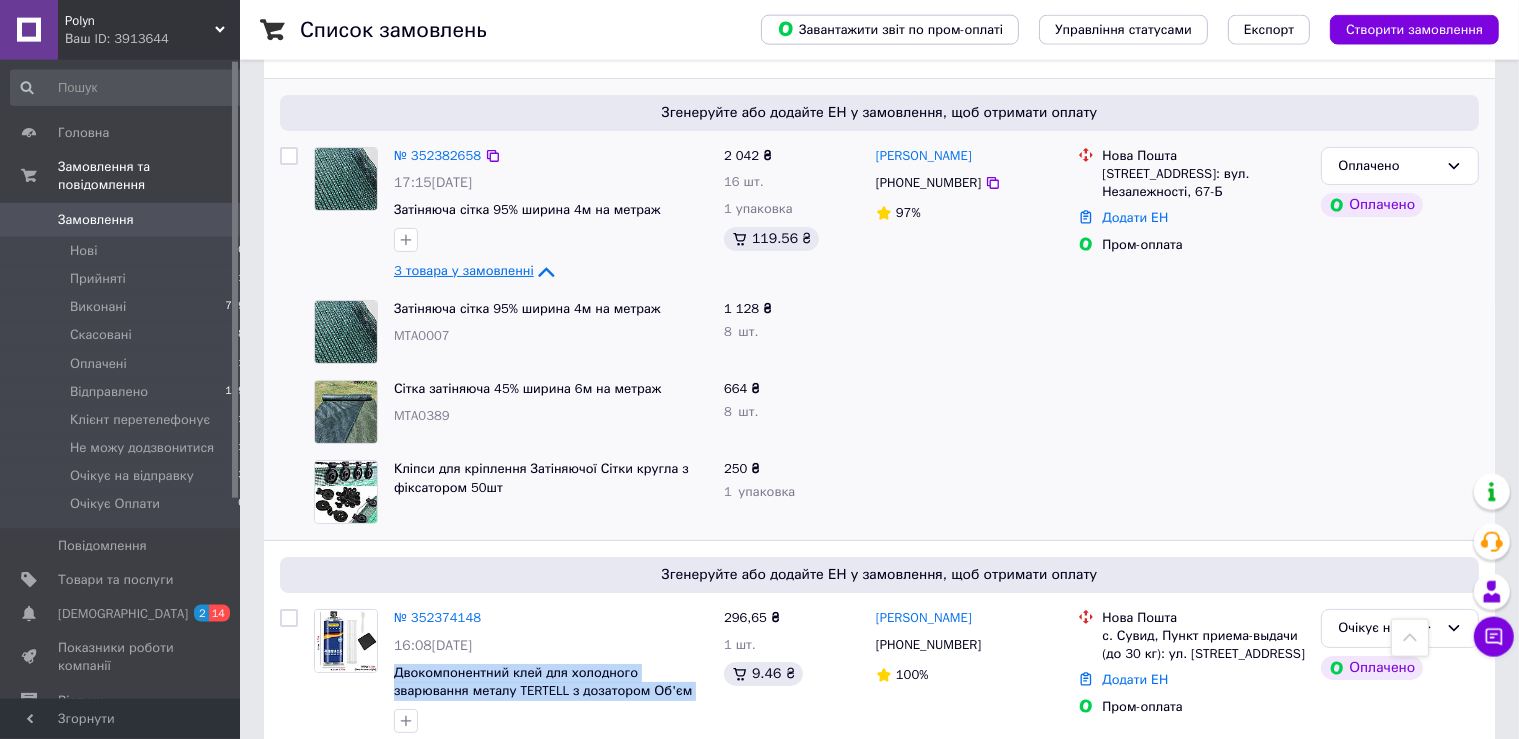 scroll, scrollTop: 0, scrollLeft: 0, axis: both 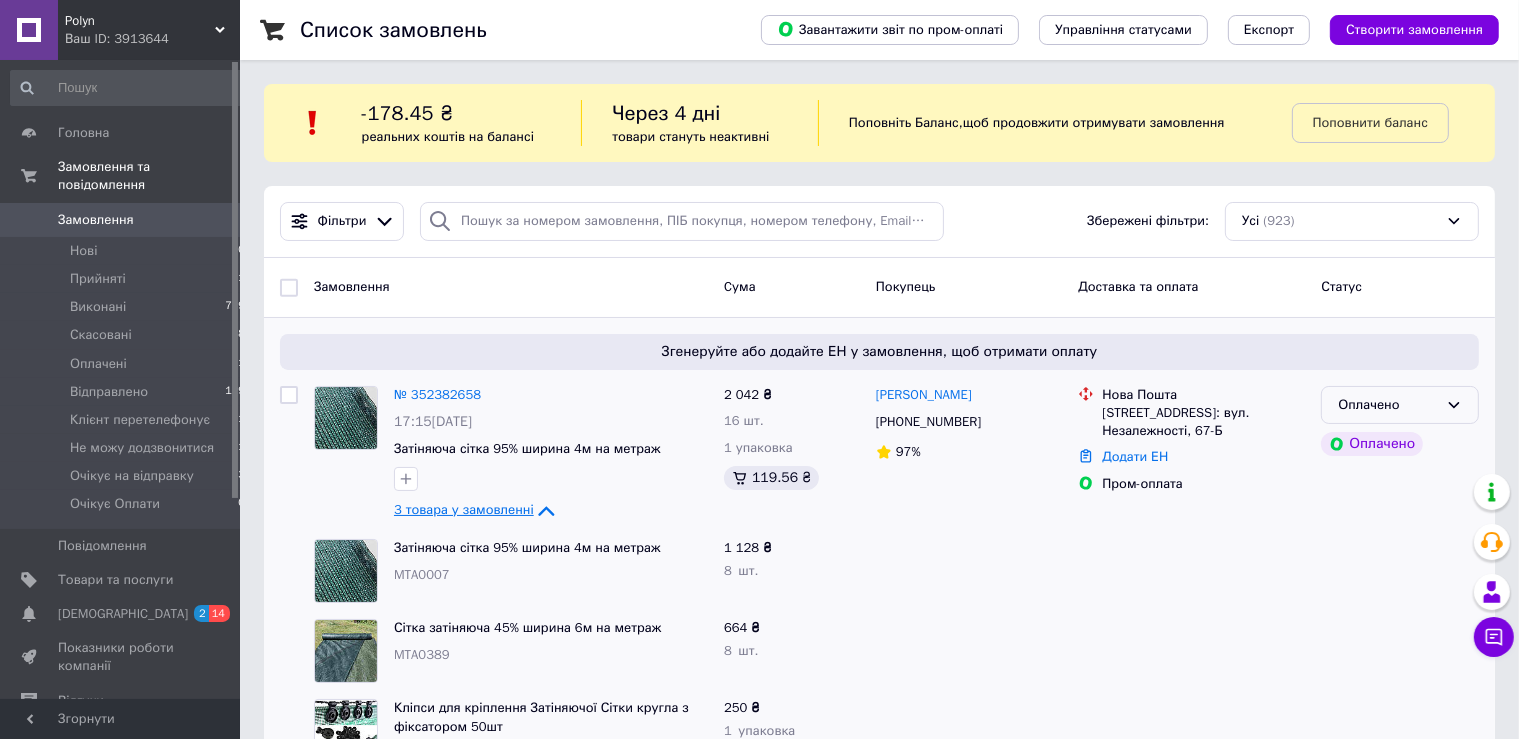 click on "Оплачено" at bounding box center (1388, 405) 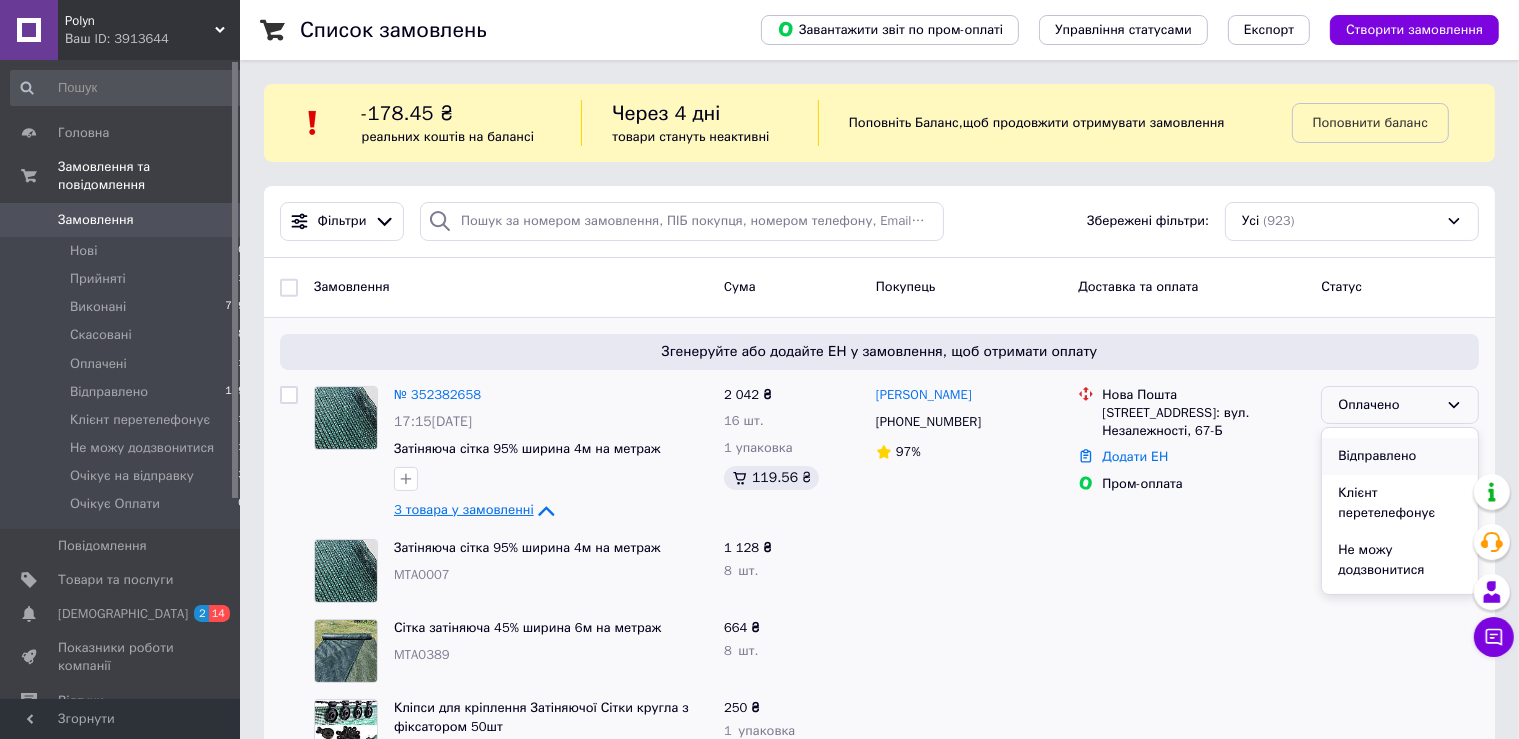 scroll, scrollTop: 106, scrollLeft: 0, axis: vertical 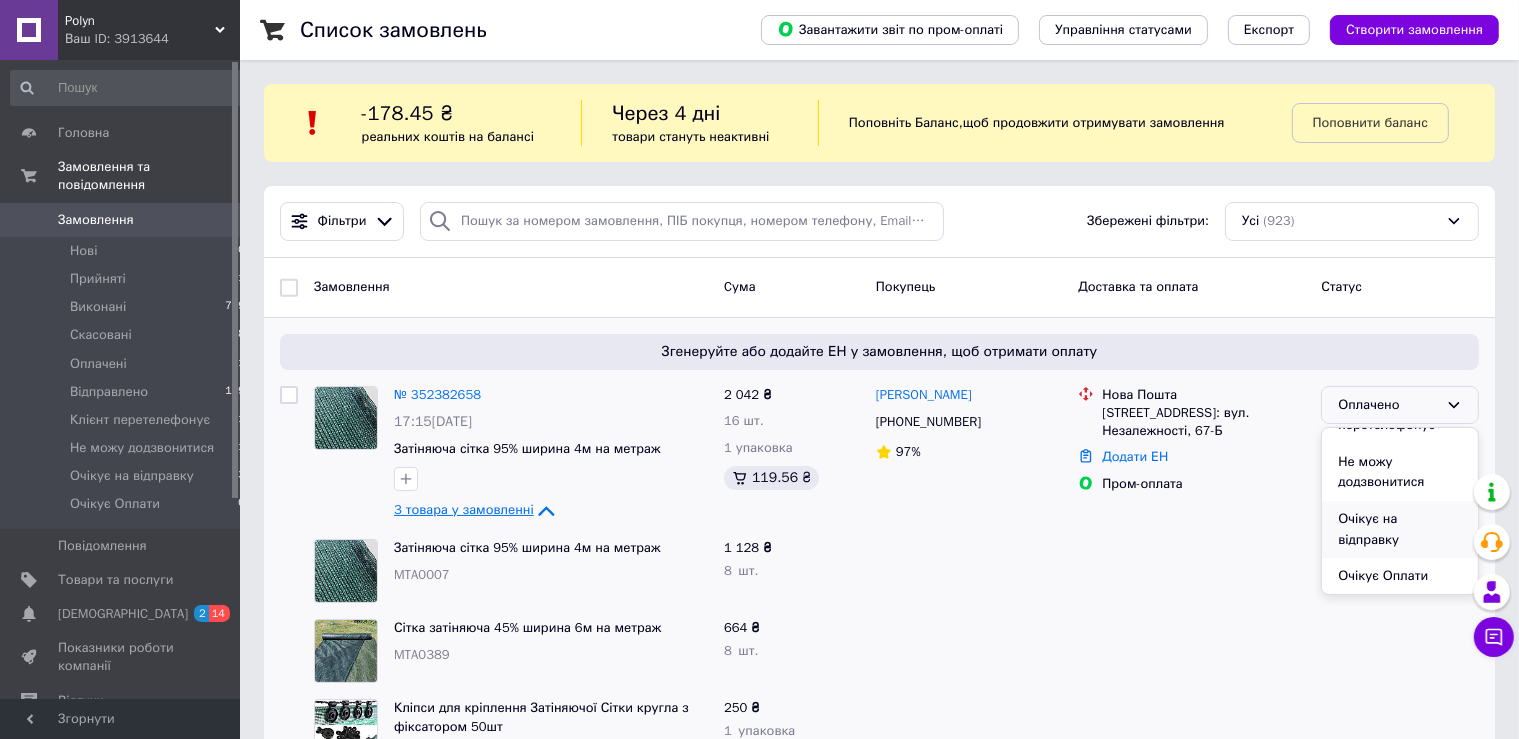 click on "Очікує на відправку" at bounding box center (1400, 529) 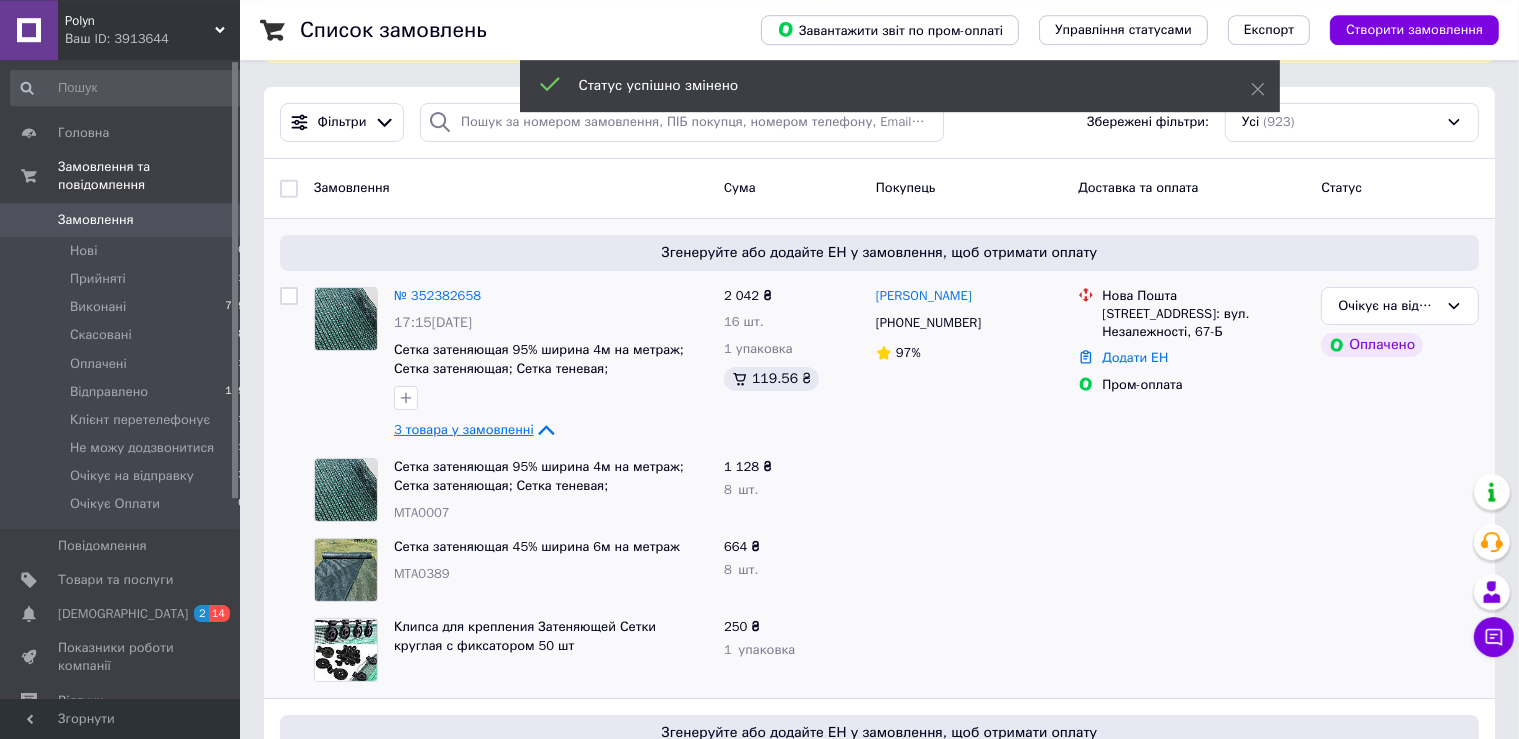 scroll, scrollTop: 105, scrollLeft: 0, axis: vertical 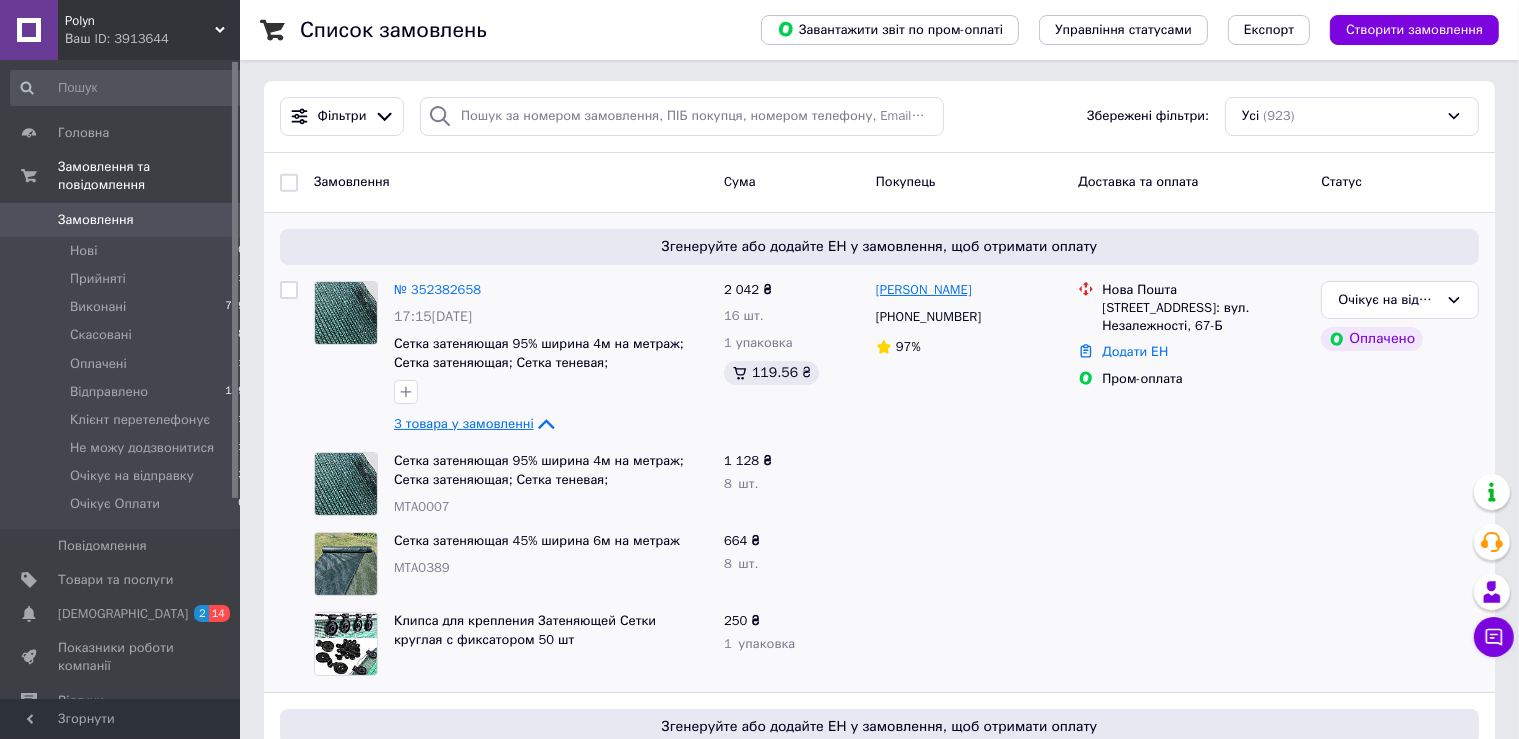 click on "[PERSON_NAME]" at bounding box center (924, 290) 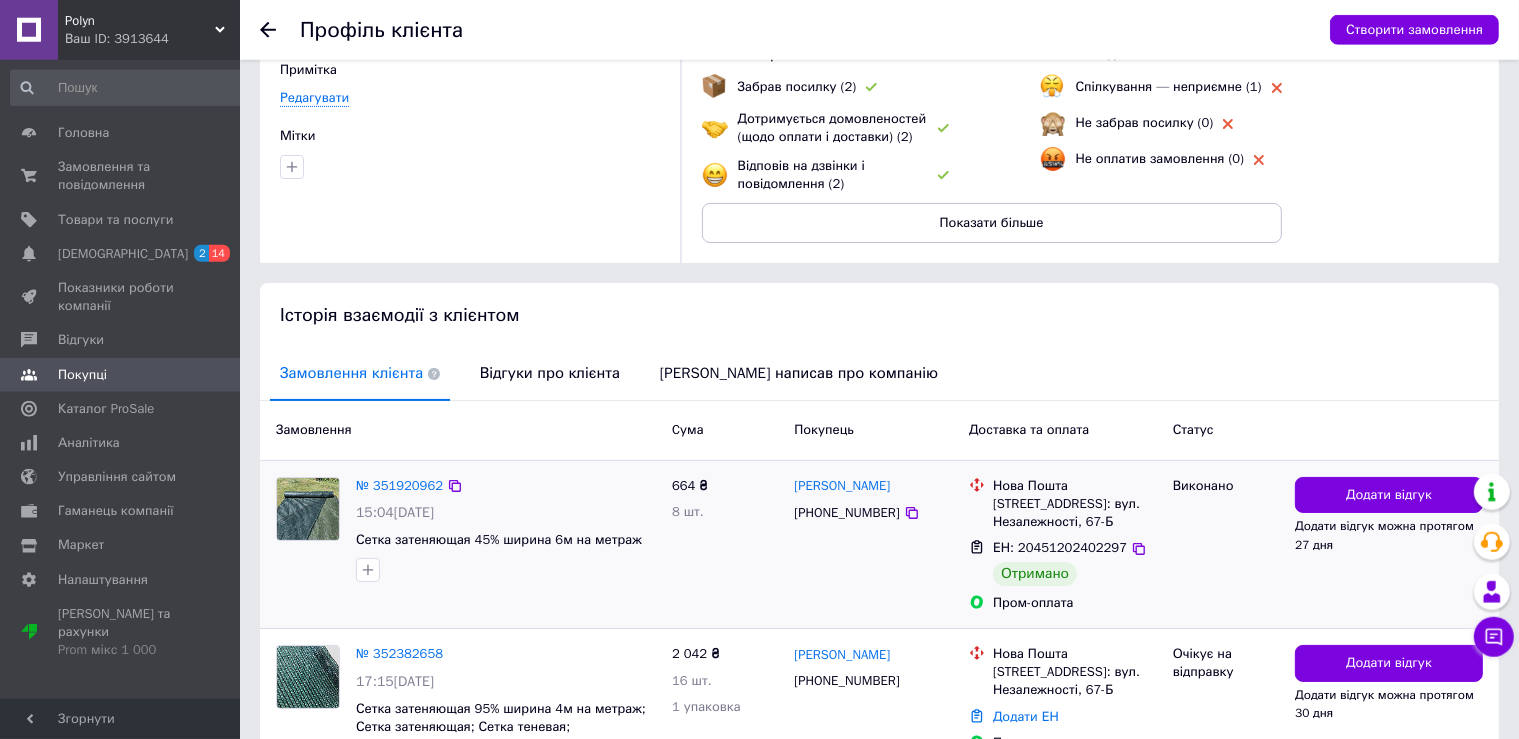 scroll, scrollTop: 320, scrollLeft: 0, axis: vertical 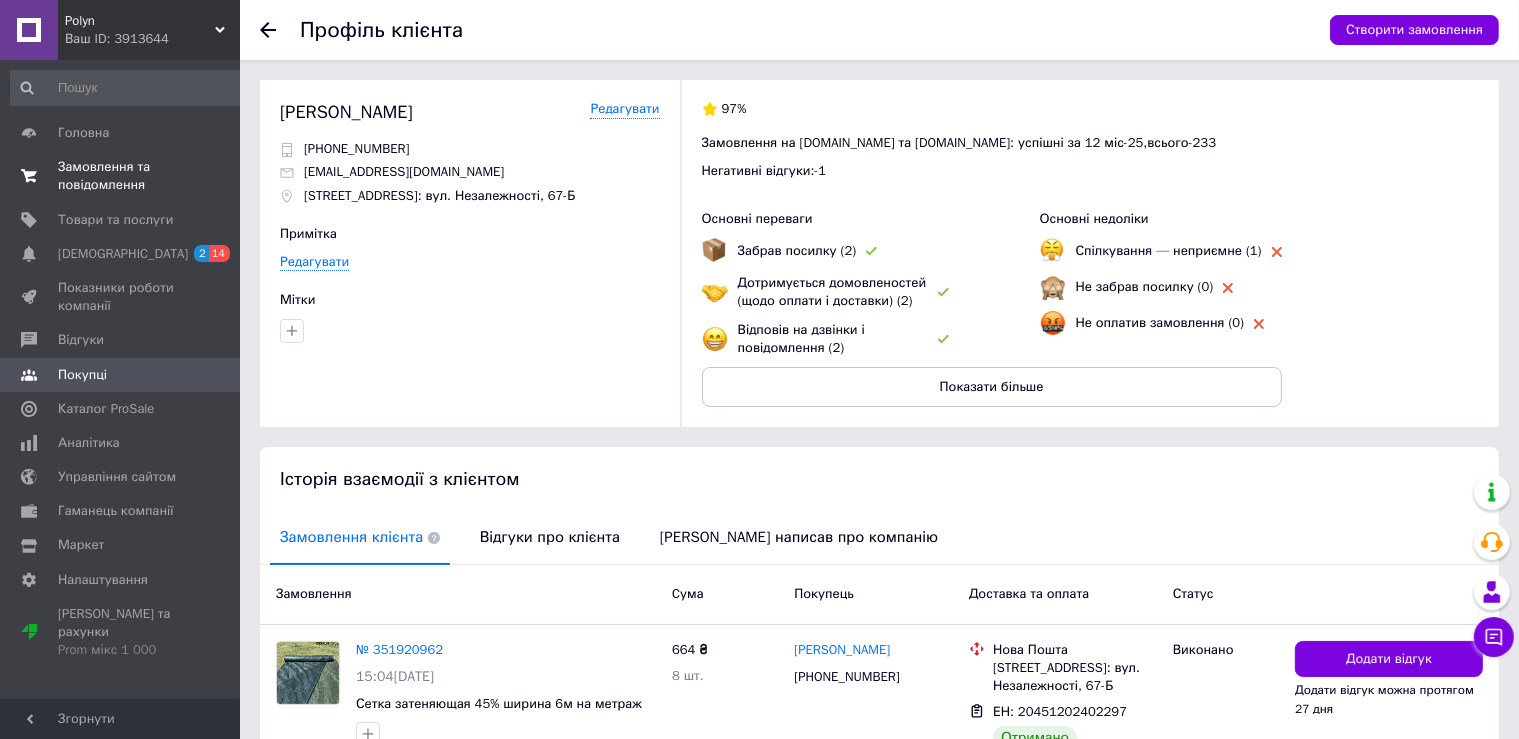 click on "Замовлення та повідомлення" at bounding box center (121, 176) 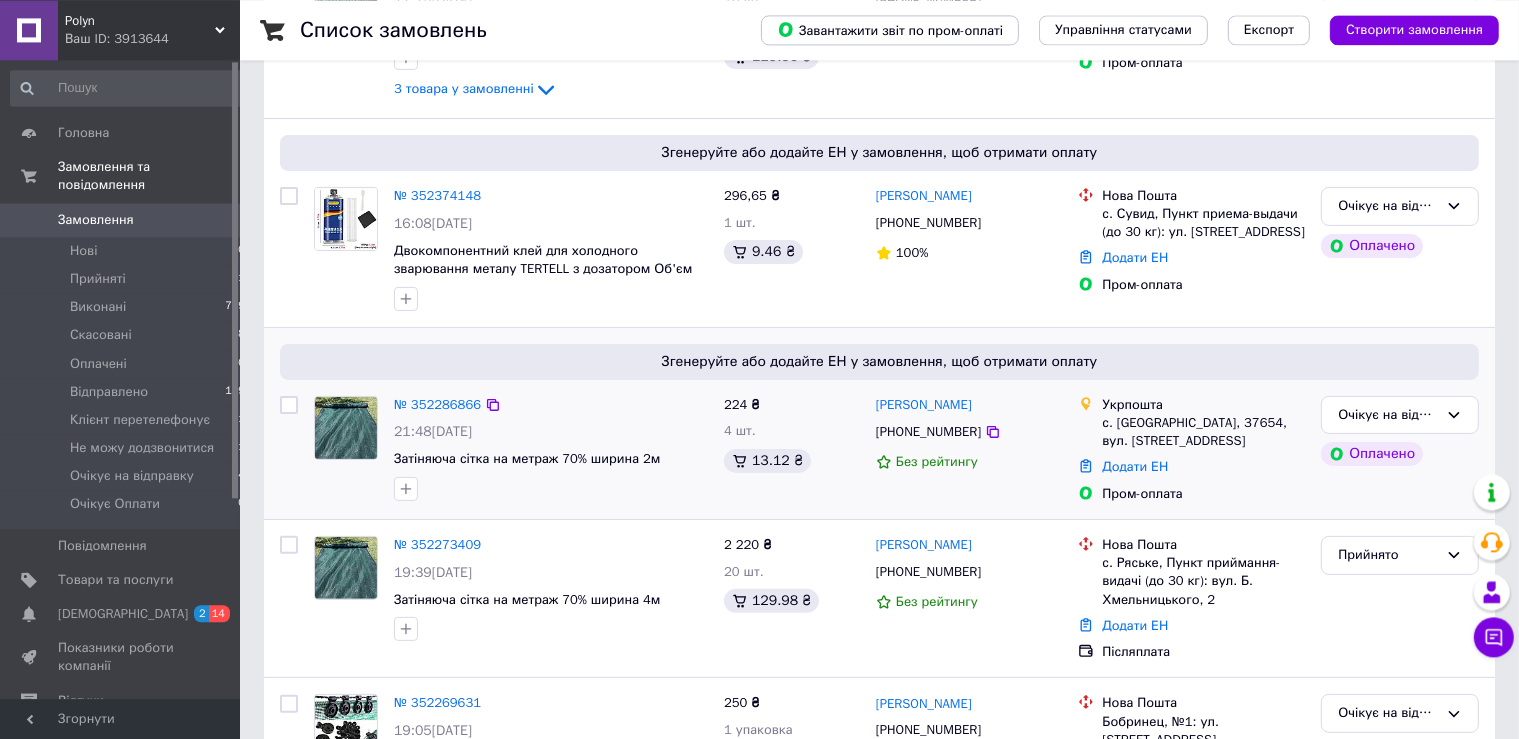 scroll, scrollTop: 422, scrollLeft: 0, axis: vertical 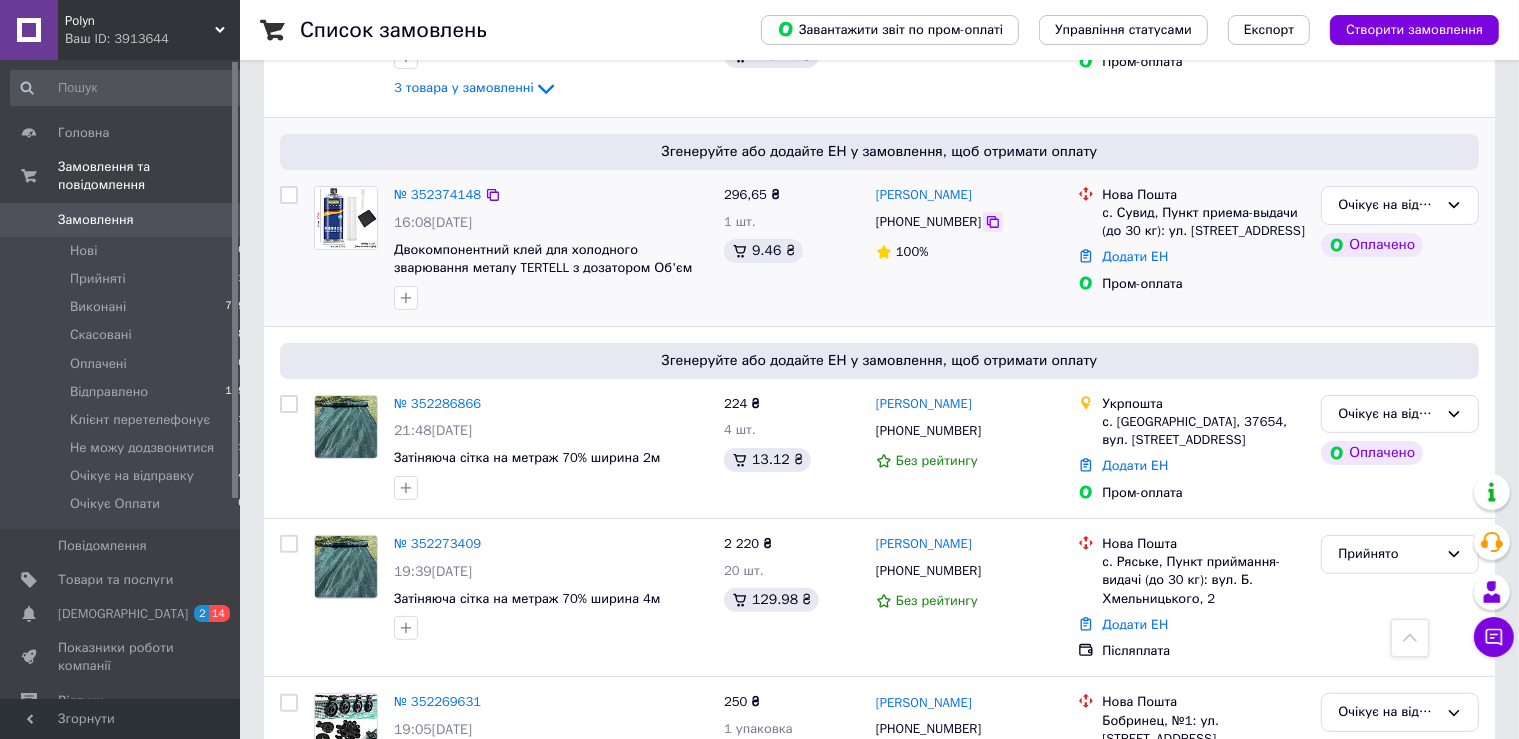 click 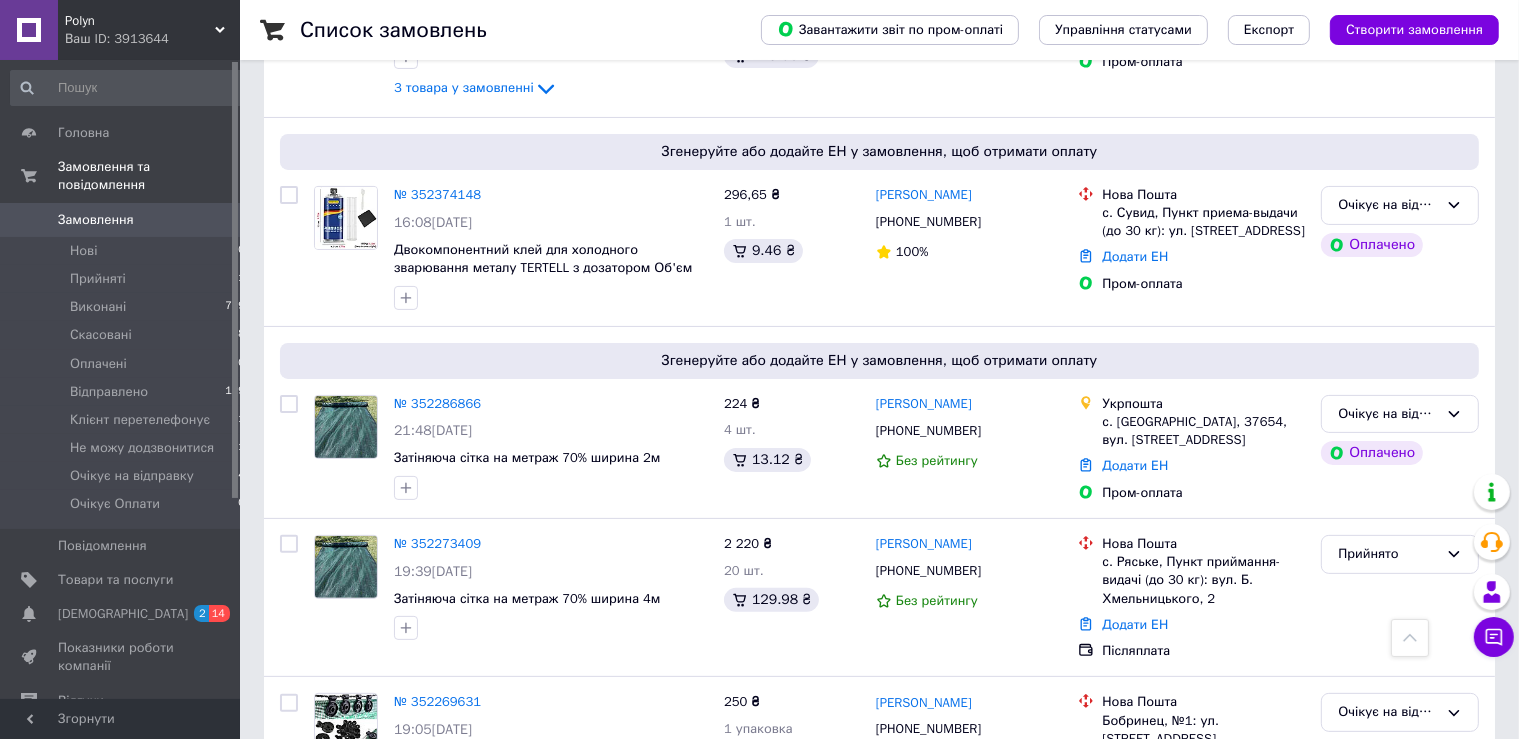 scroll, scrollTop: 105, scrollLeft: 0, axis: vertical 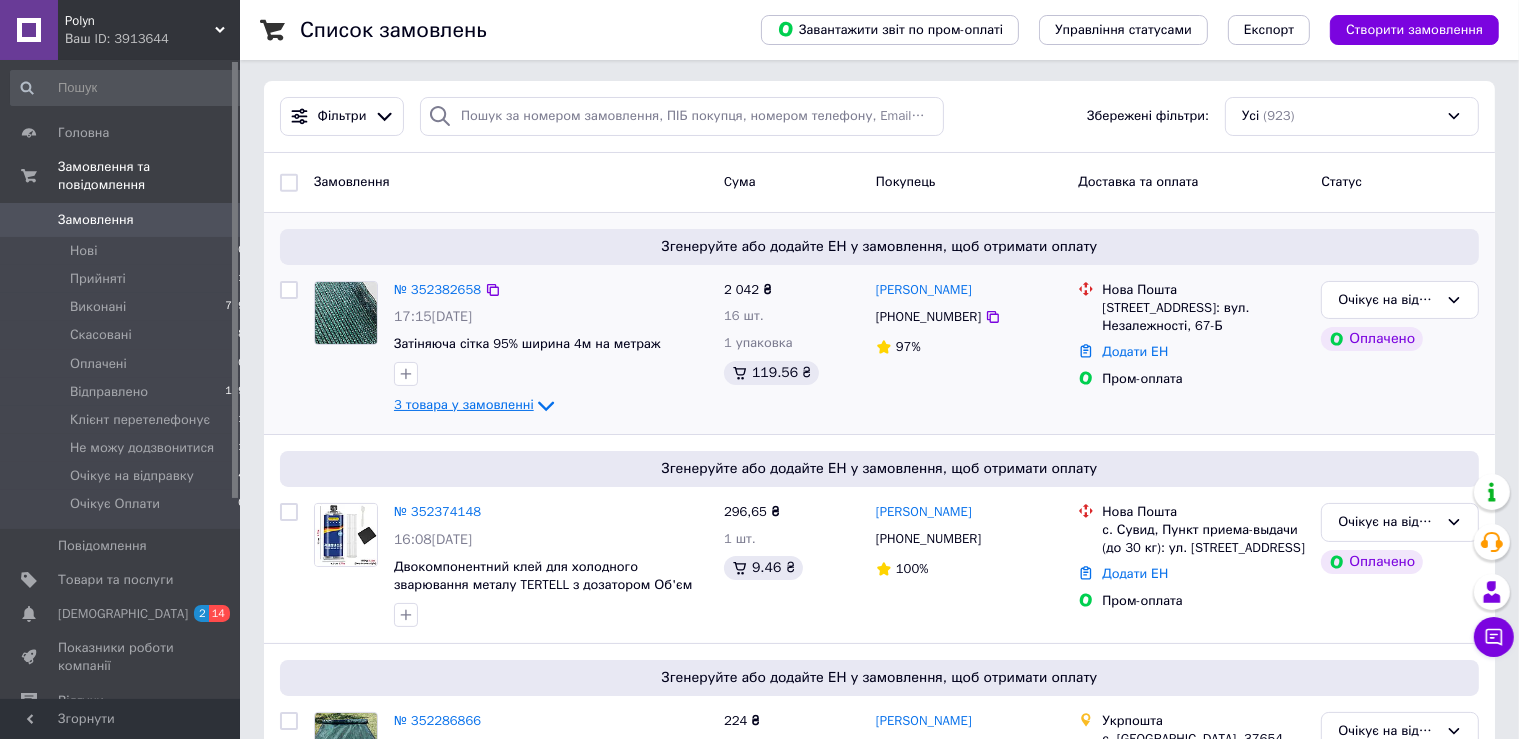 click 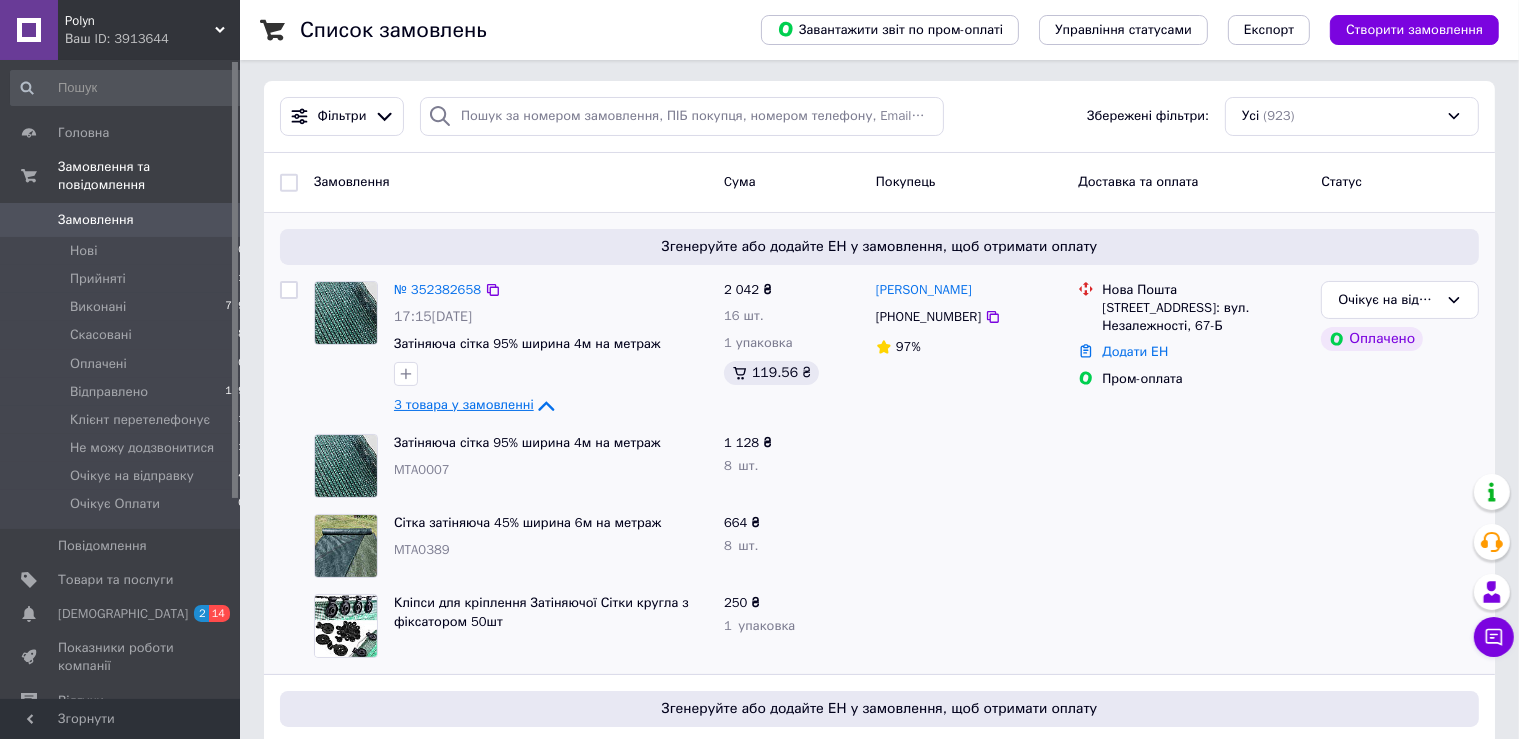 drag, startPoint x: 1008, startPoint y: 294, endPoint x: 876, endPoint y: 297, distance: 132.03409 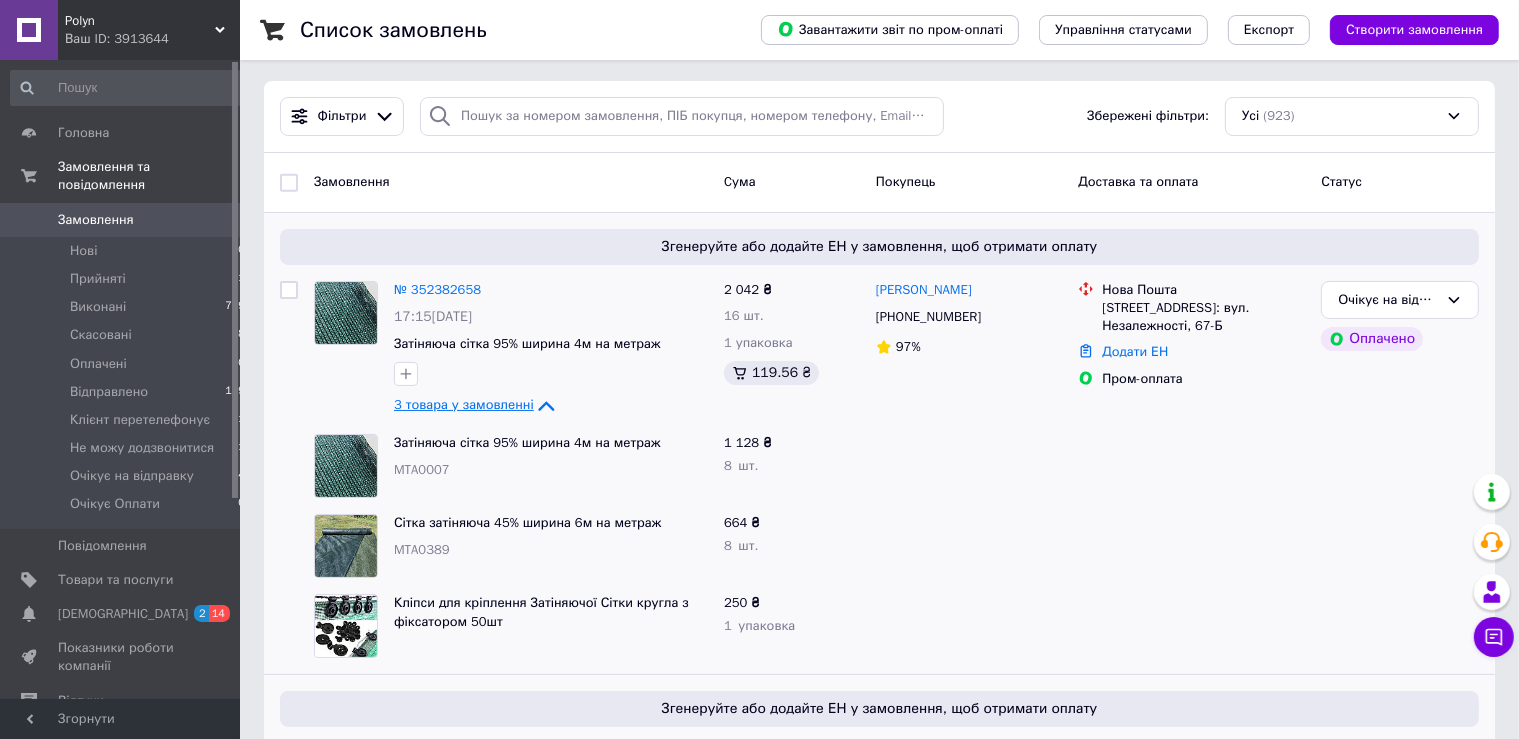 copy on "[PERSON_NAME]" 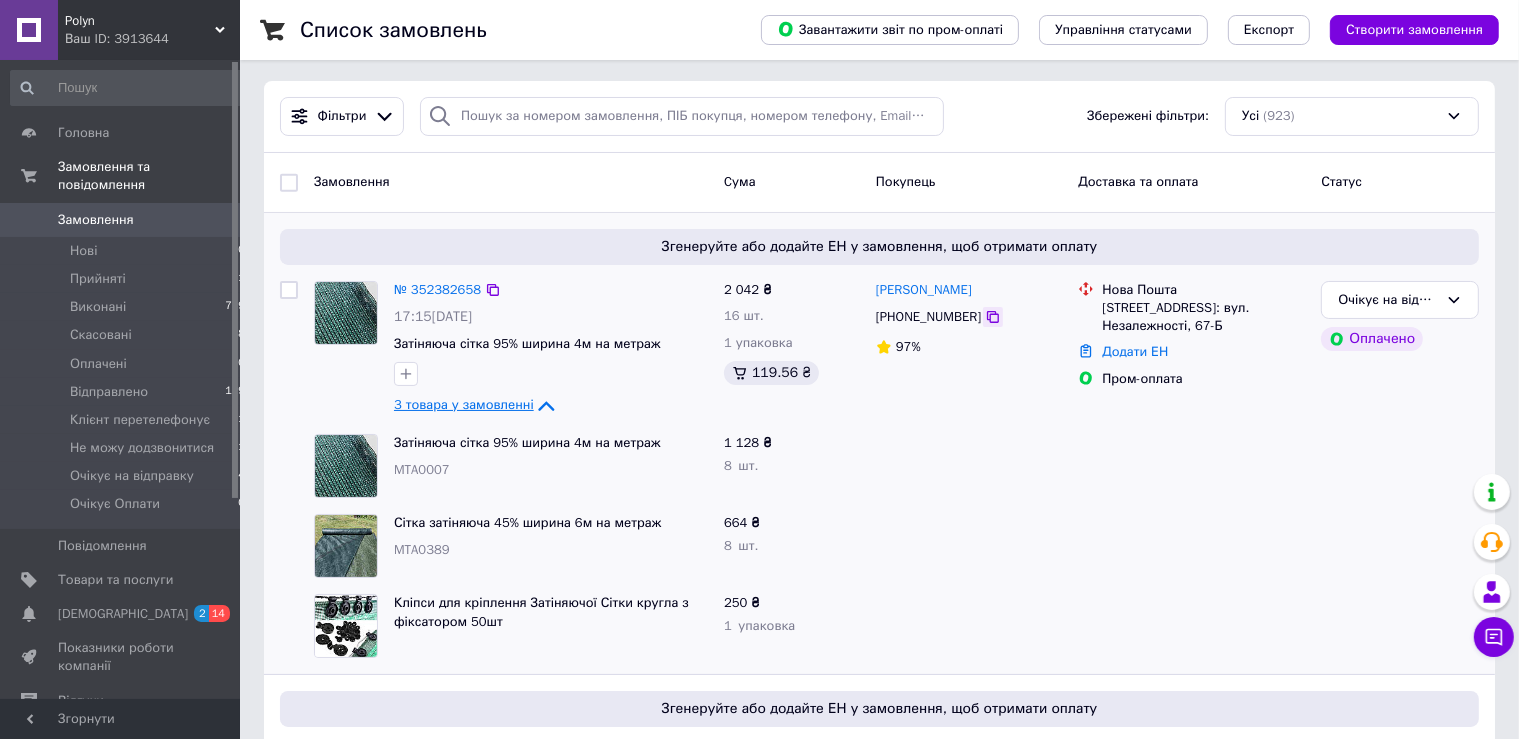 click 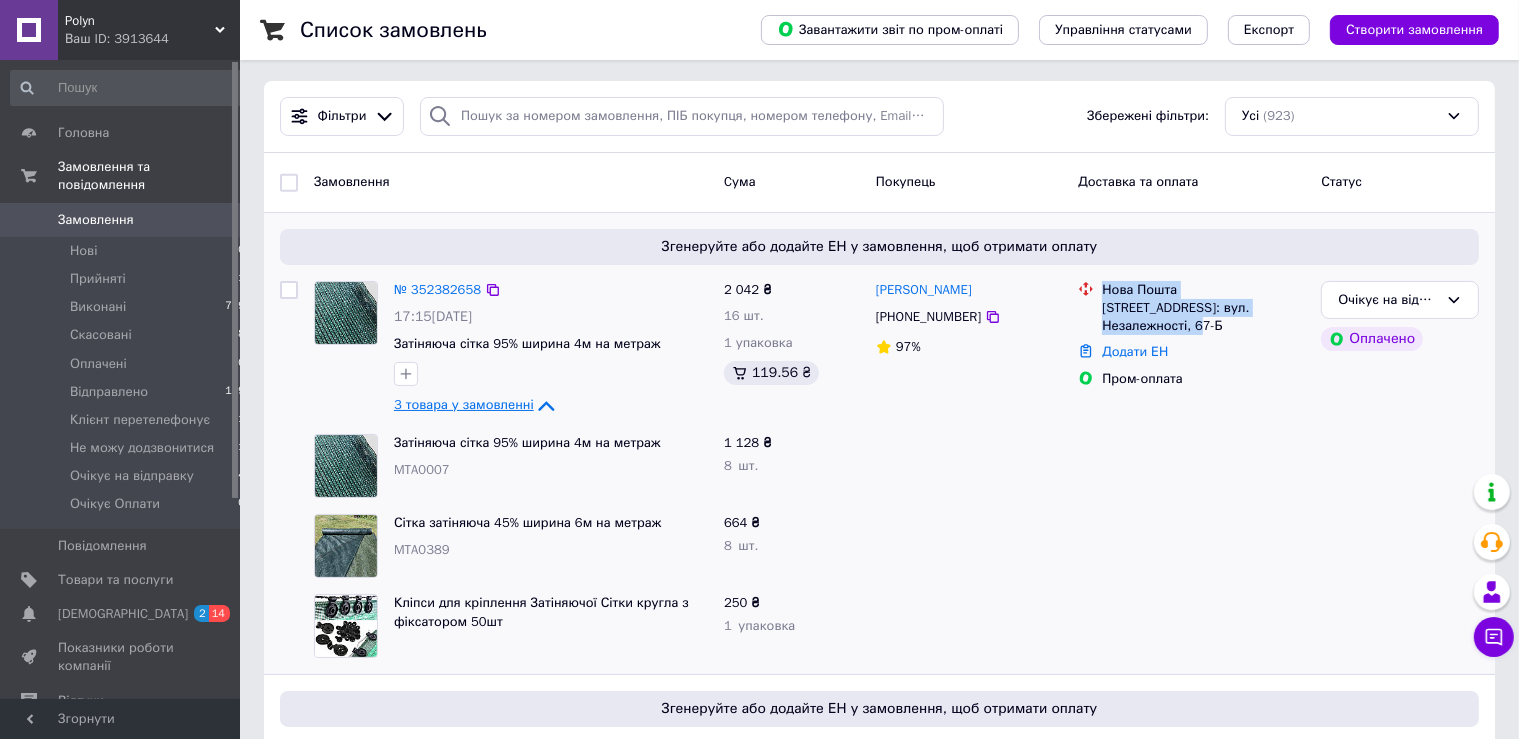 drag, startPoint x: 1218, startPoint y: 319, endPoint x: 1100, endPoint y: 288, distance: 122.0041 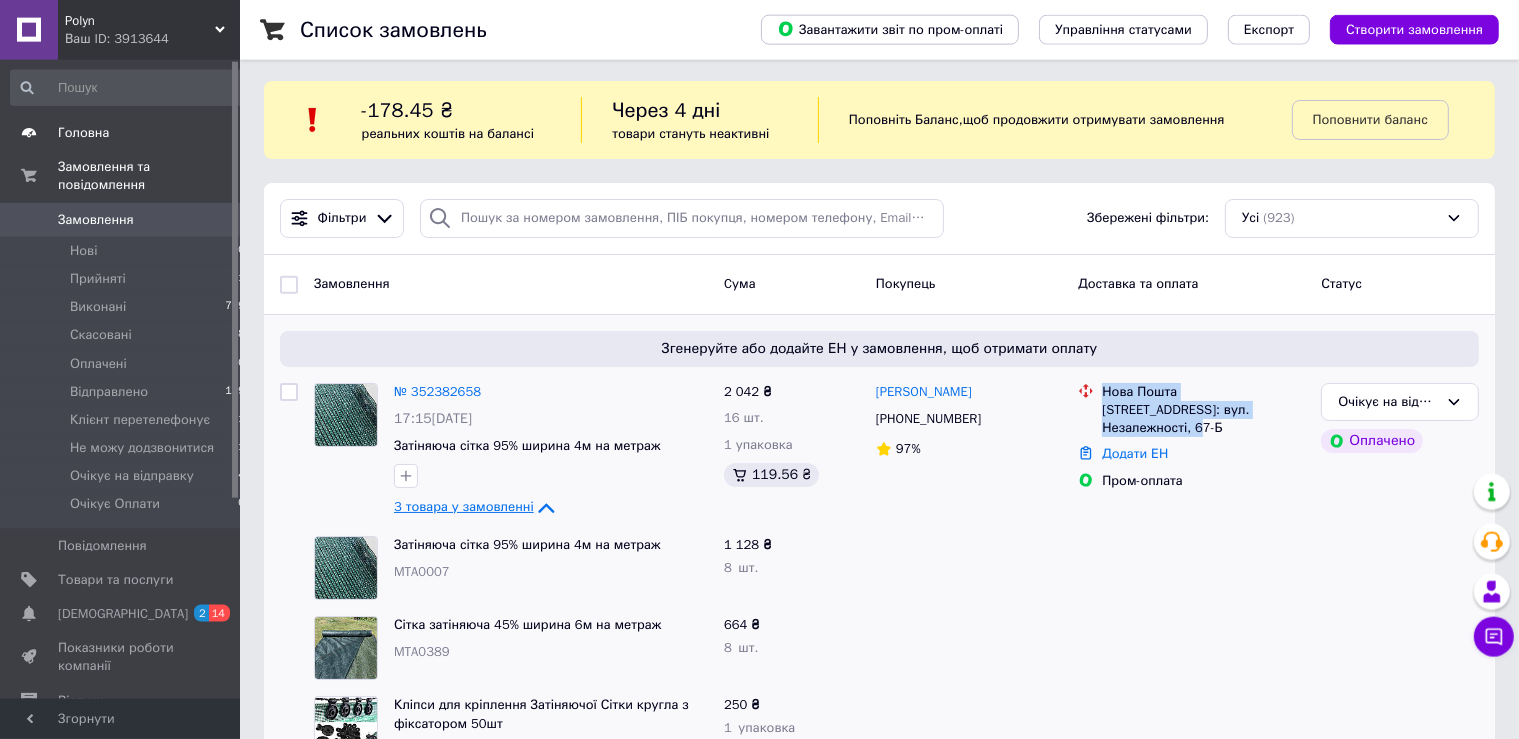scroll, scrollTop: 0, scrollLeft: 0, axis: both 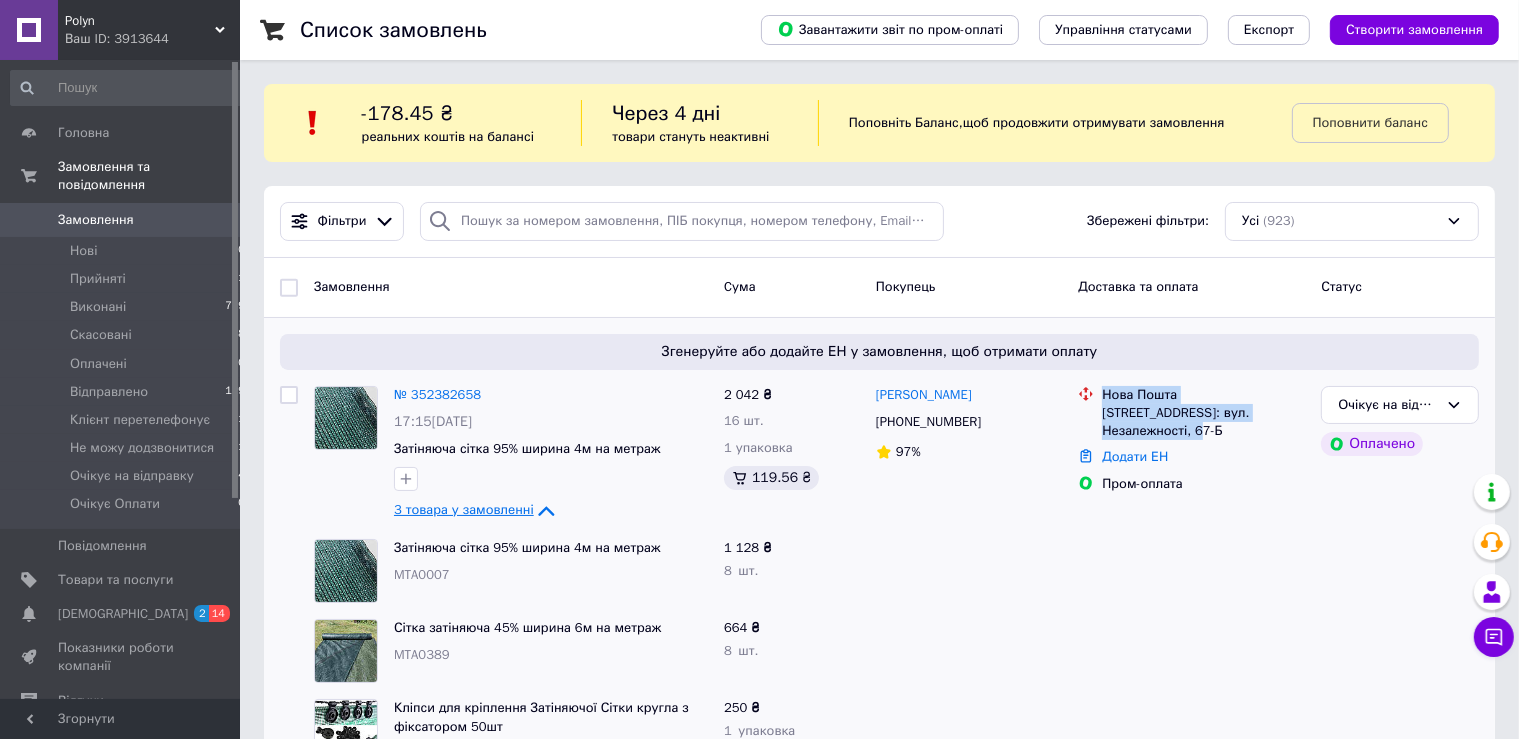 click on "Замовлення" at bounding box center [121, 220] 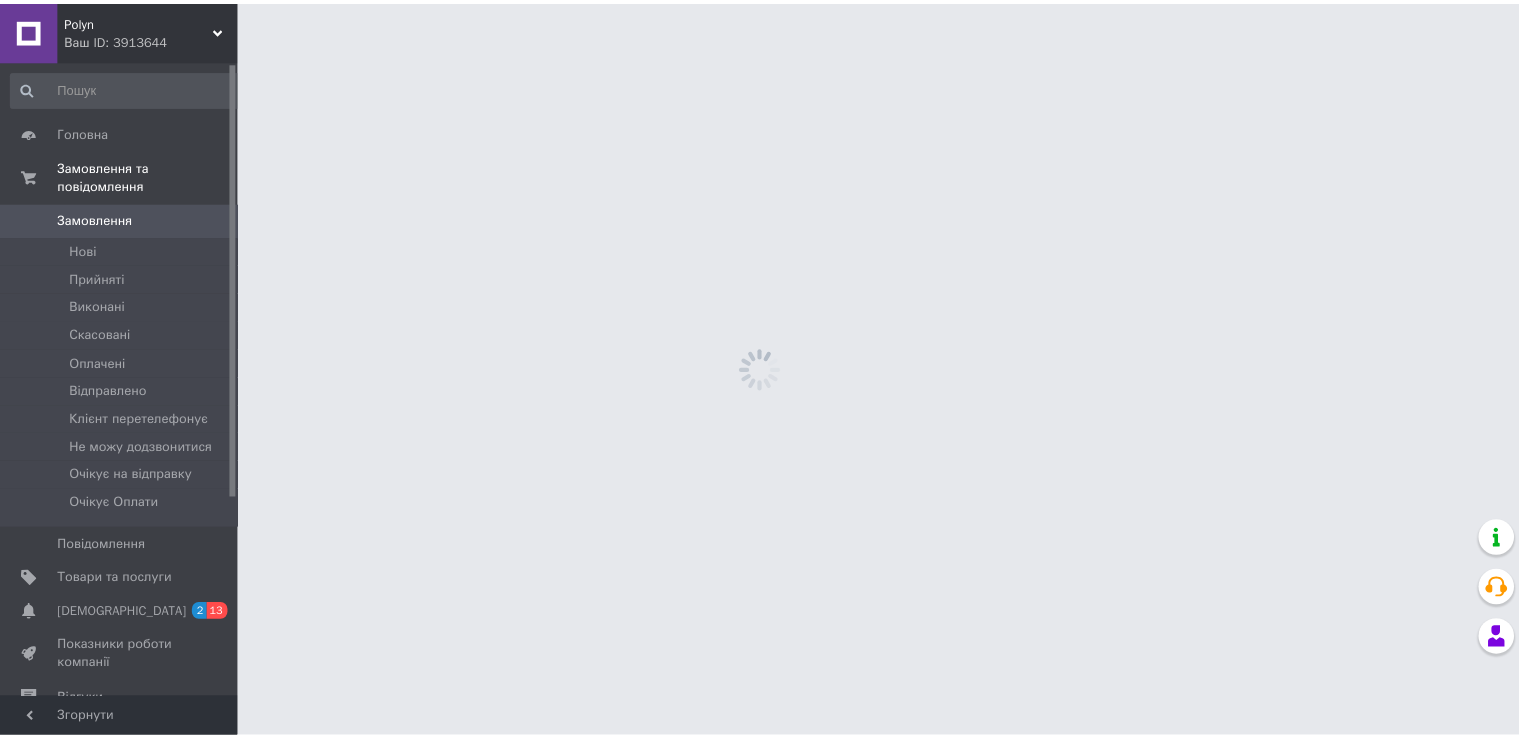 scroll, scrollTop: 0, scrollLeft: 0, axis: both 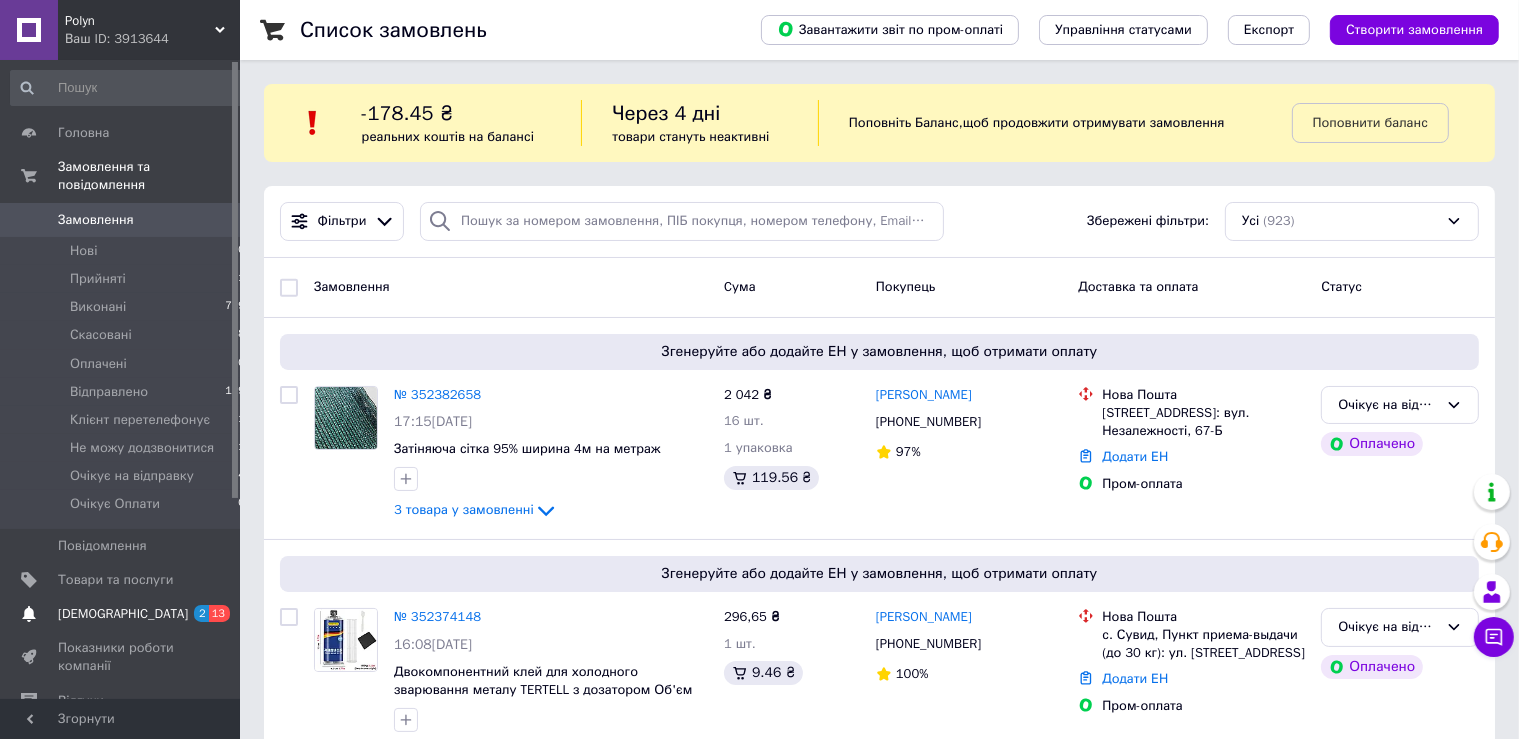 click on "[DEMOGRAPHIC_DATA]" at bounding box center (121, 614) 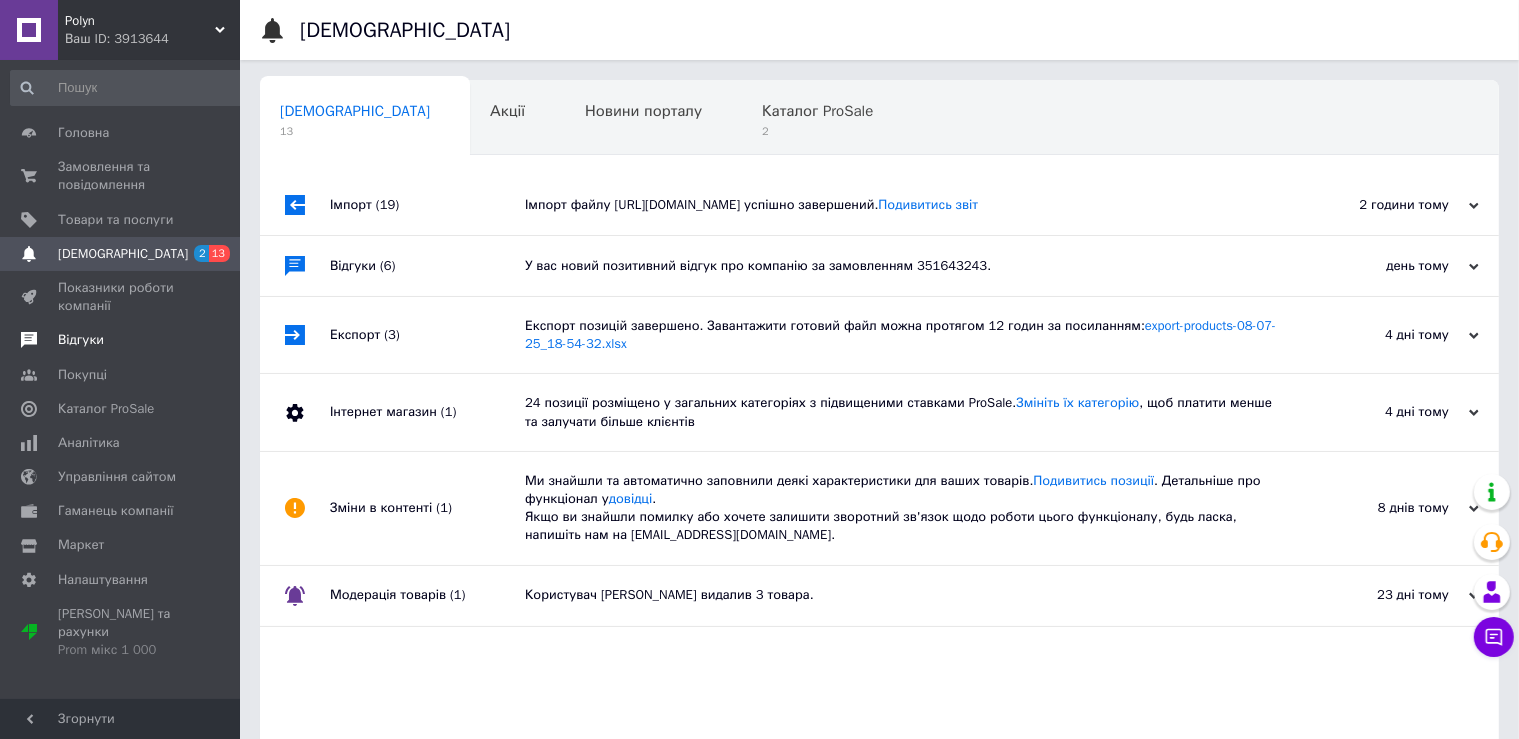 click on "Відгуки" at bounding box center (81, 340) 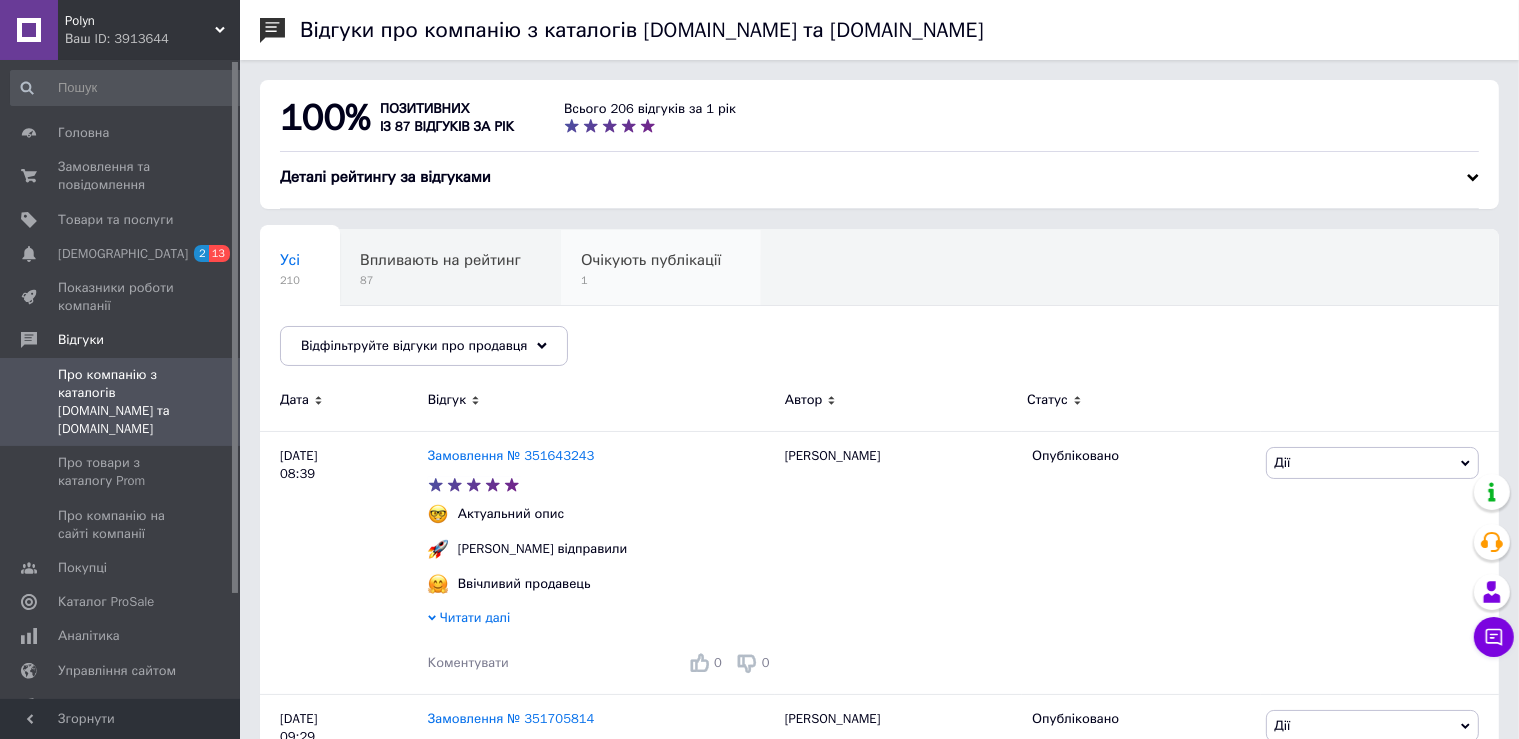 click on "1" at bounding box center [651, 280] 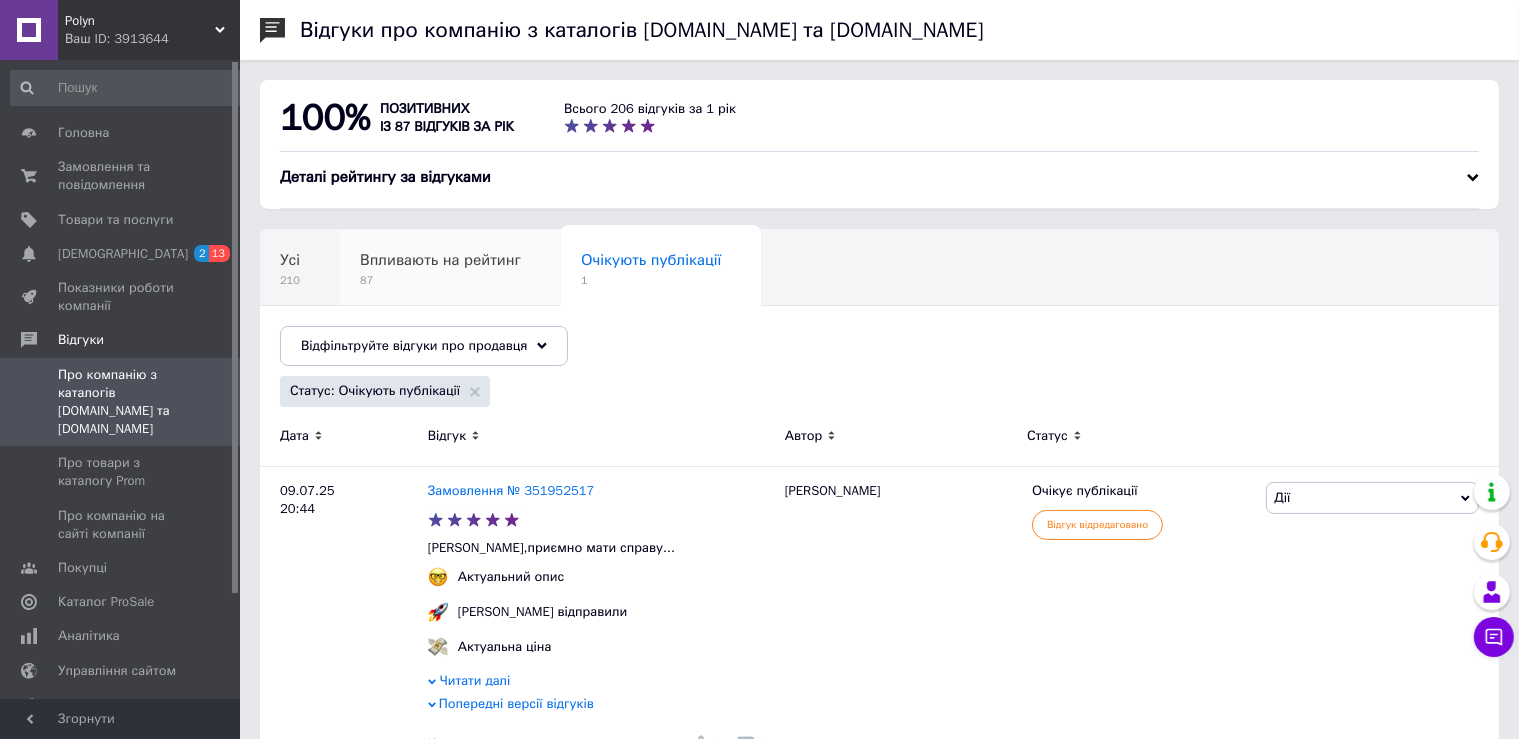 click on "87" at bounding box center [440, 280] 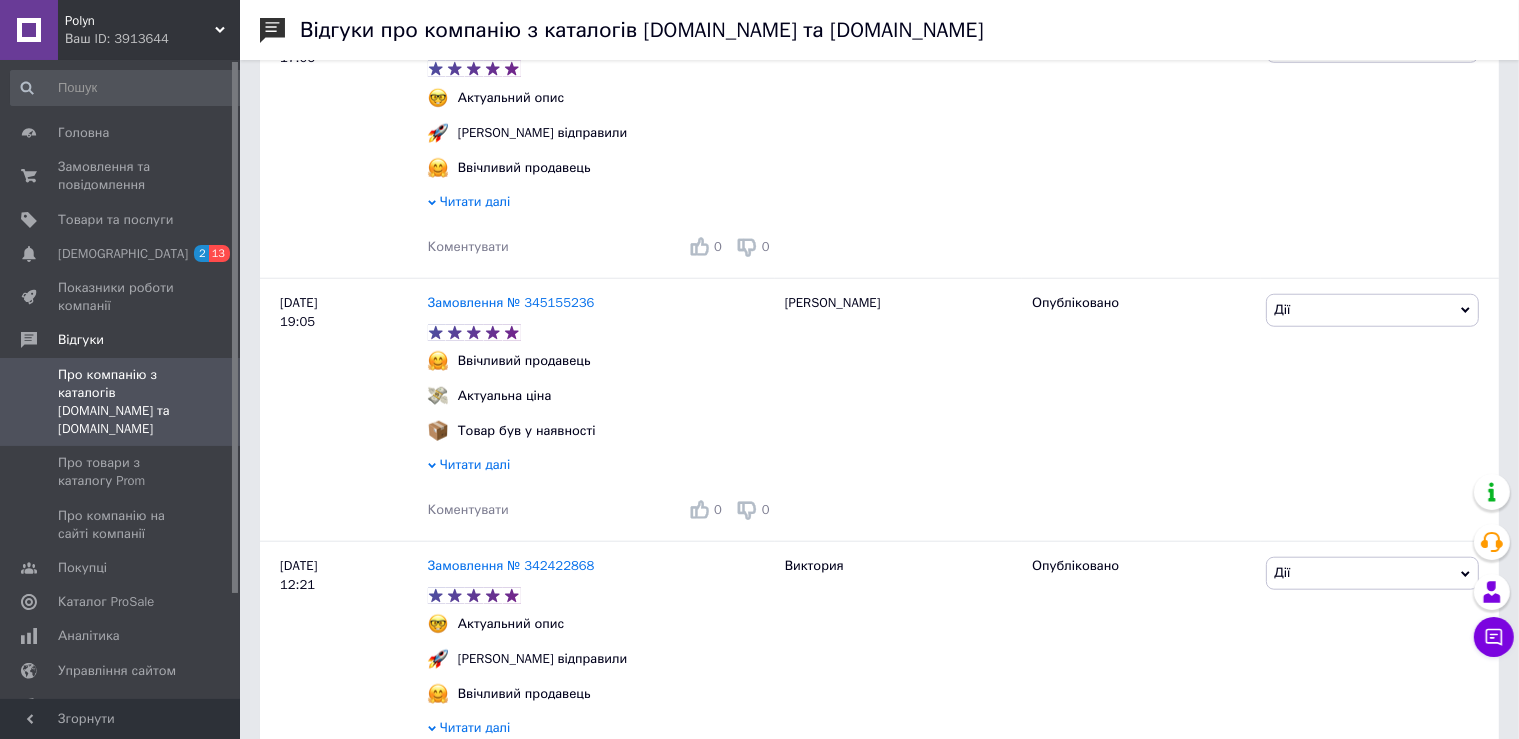 scroll, scrollTop: 1161, scrollLeft: 0, axis: vertical 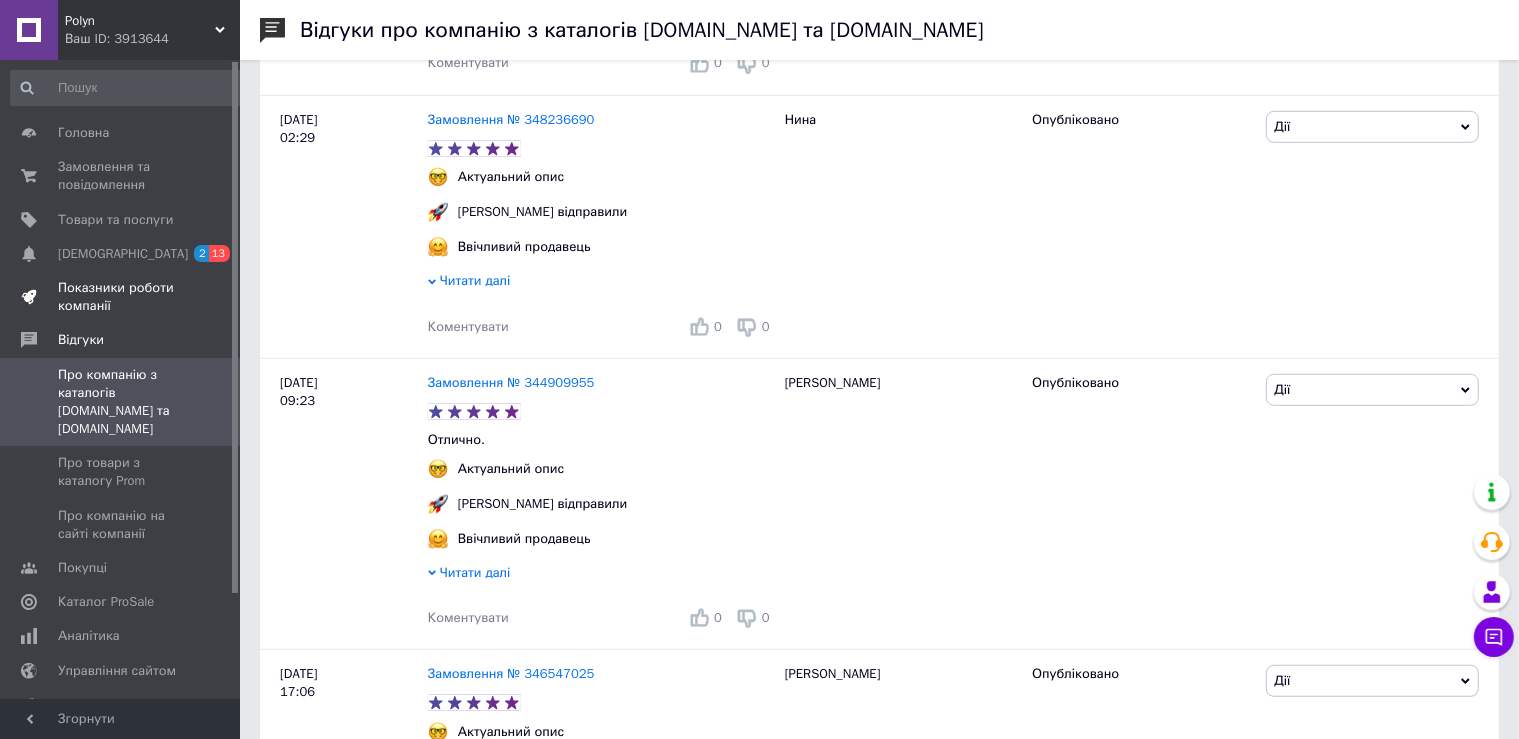 click on "Показники роботи компанії" at bounding box center (121, 297) 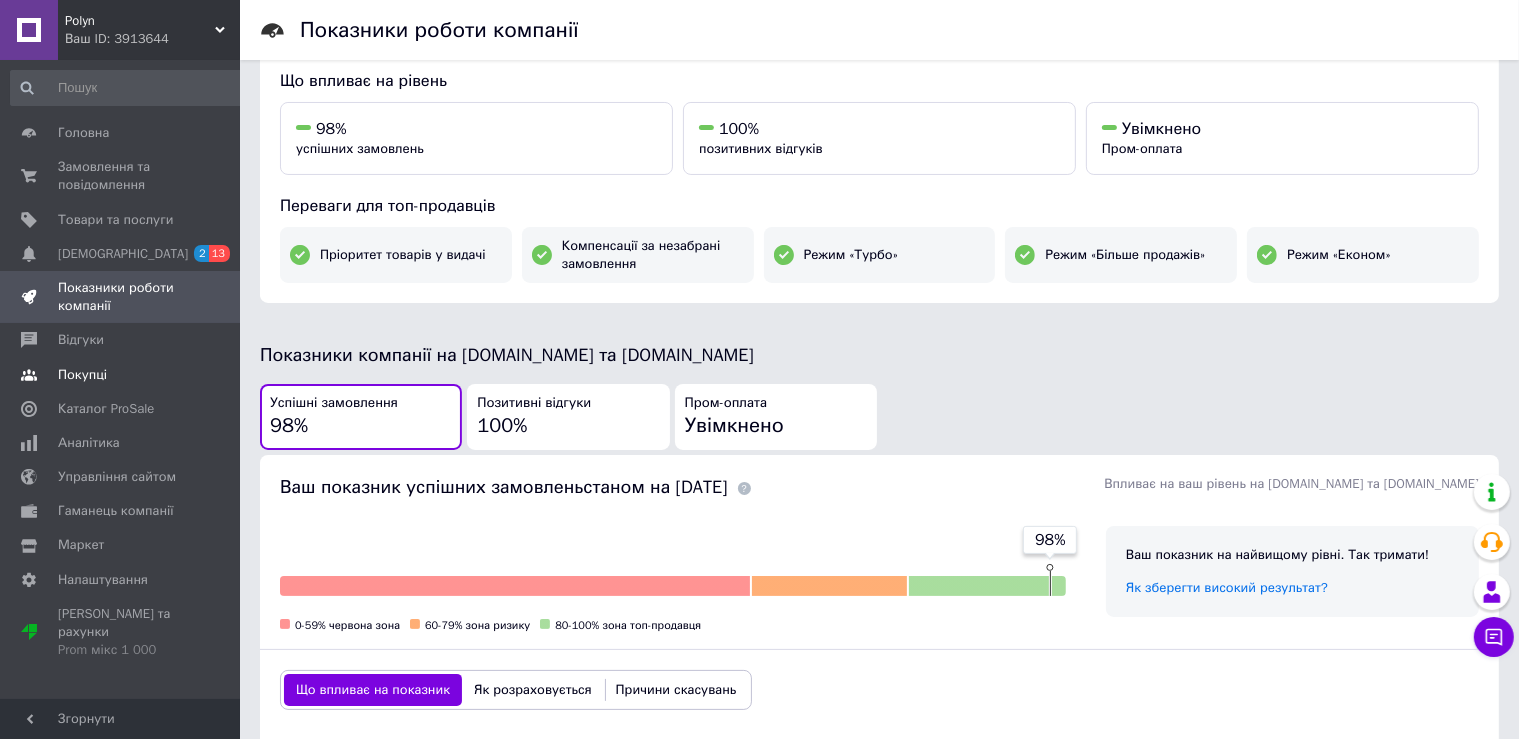 scroll, scrollTop: 0, scrollLeft: 0, axis: both 